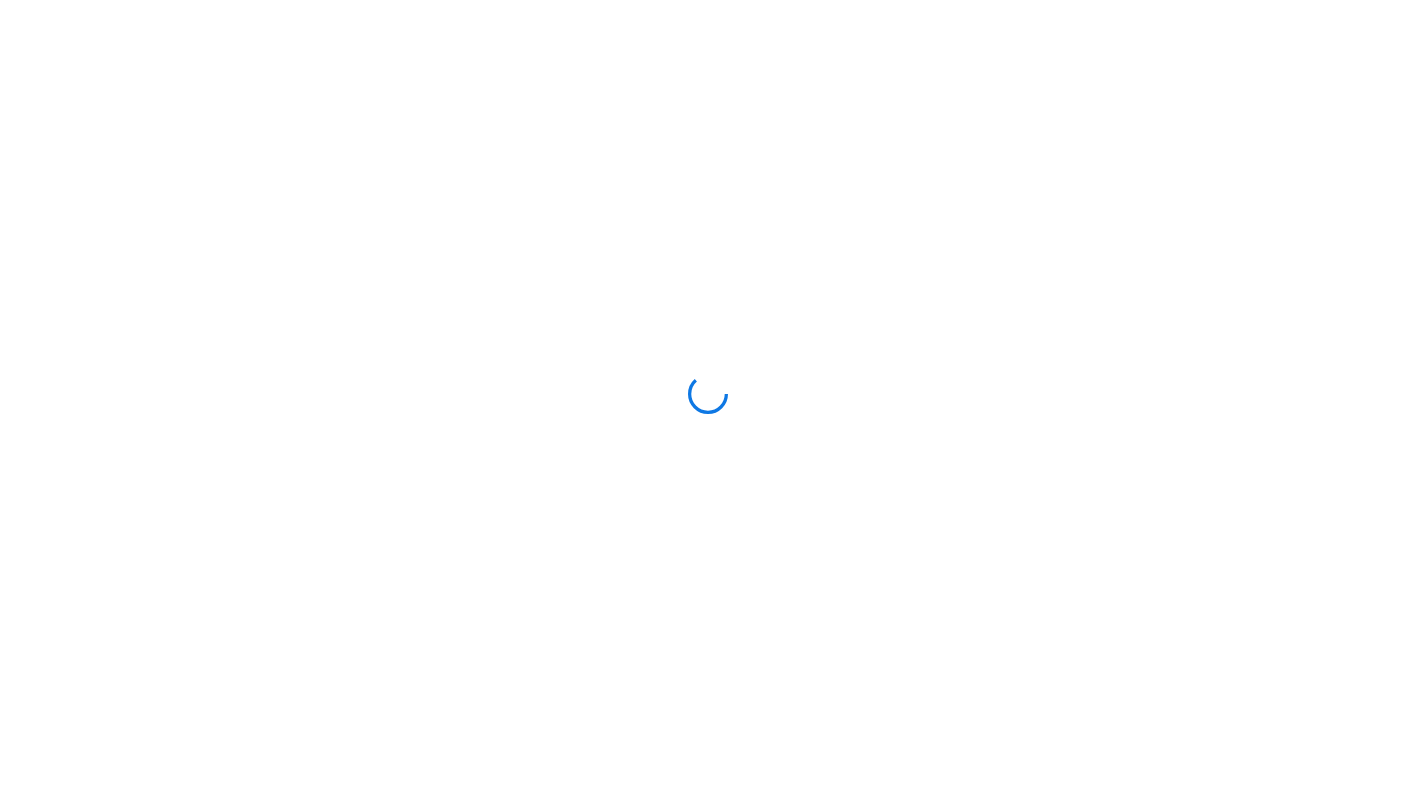 scroll, scrollTop: 0, scrollLeft: 0, axis: both 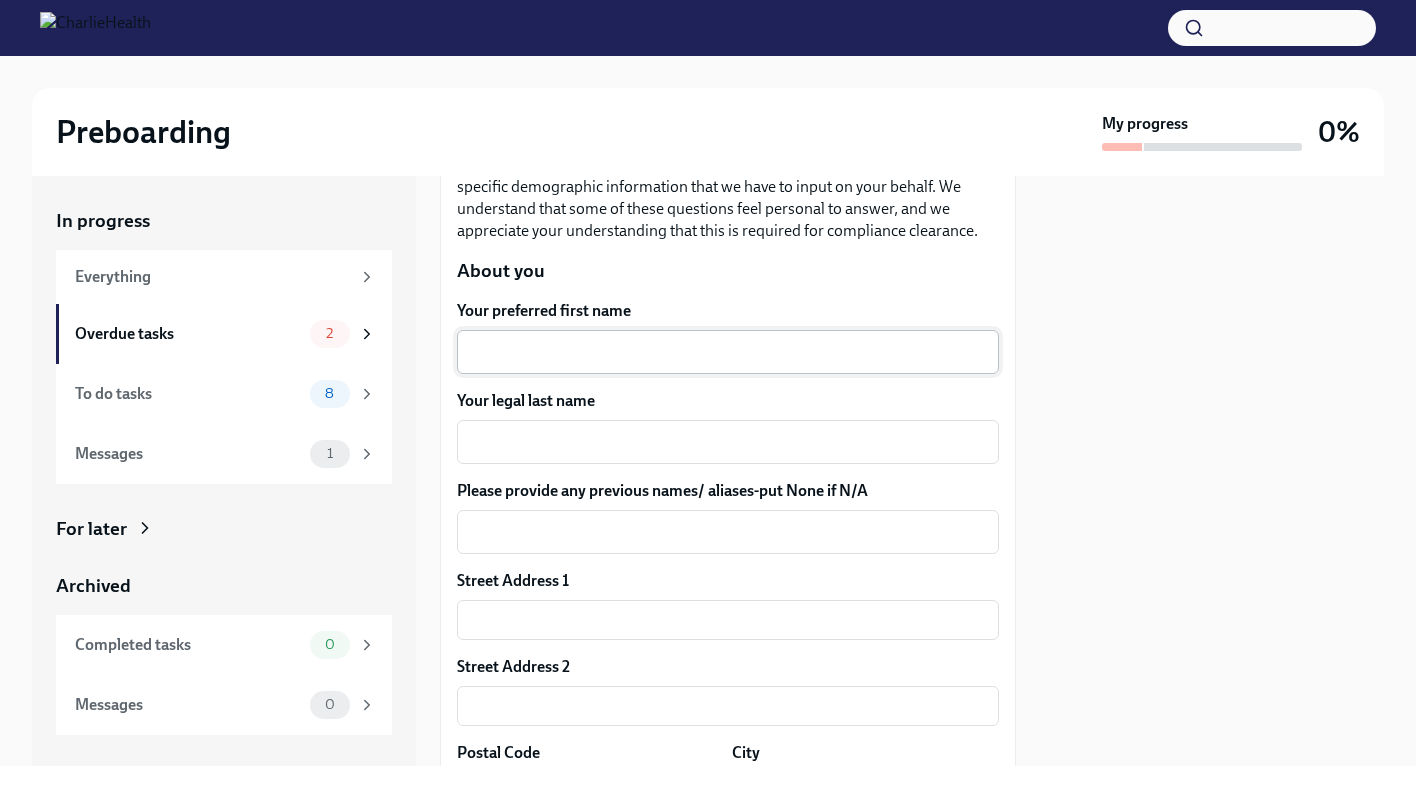 click on "x ​" at bounding box center [728, 352] 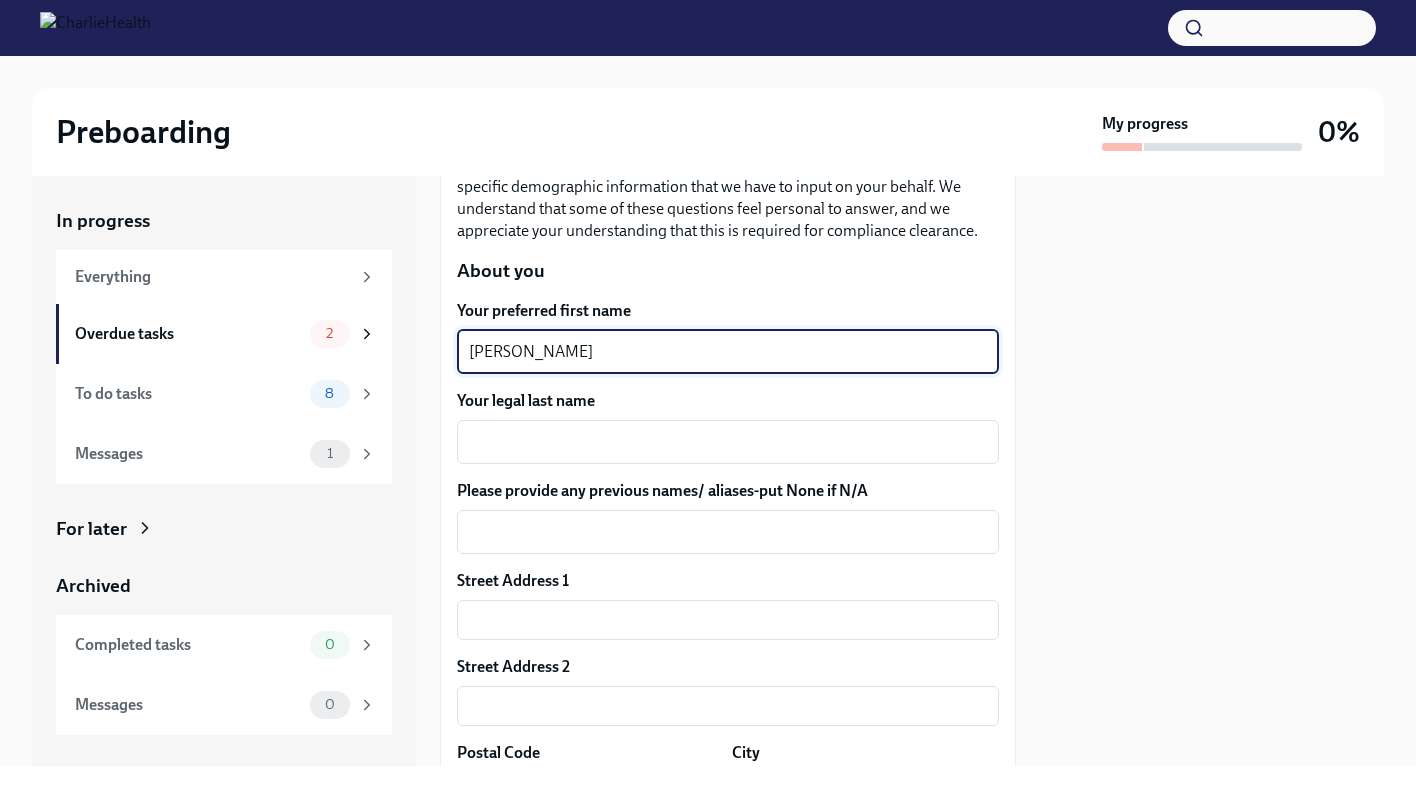 type on "[PERSON_NAME]" 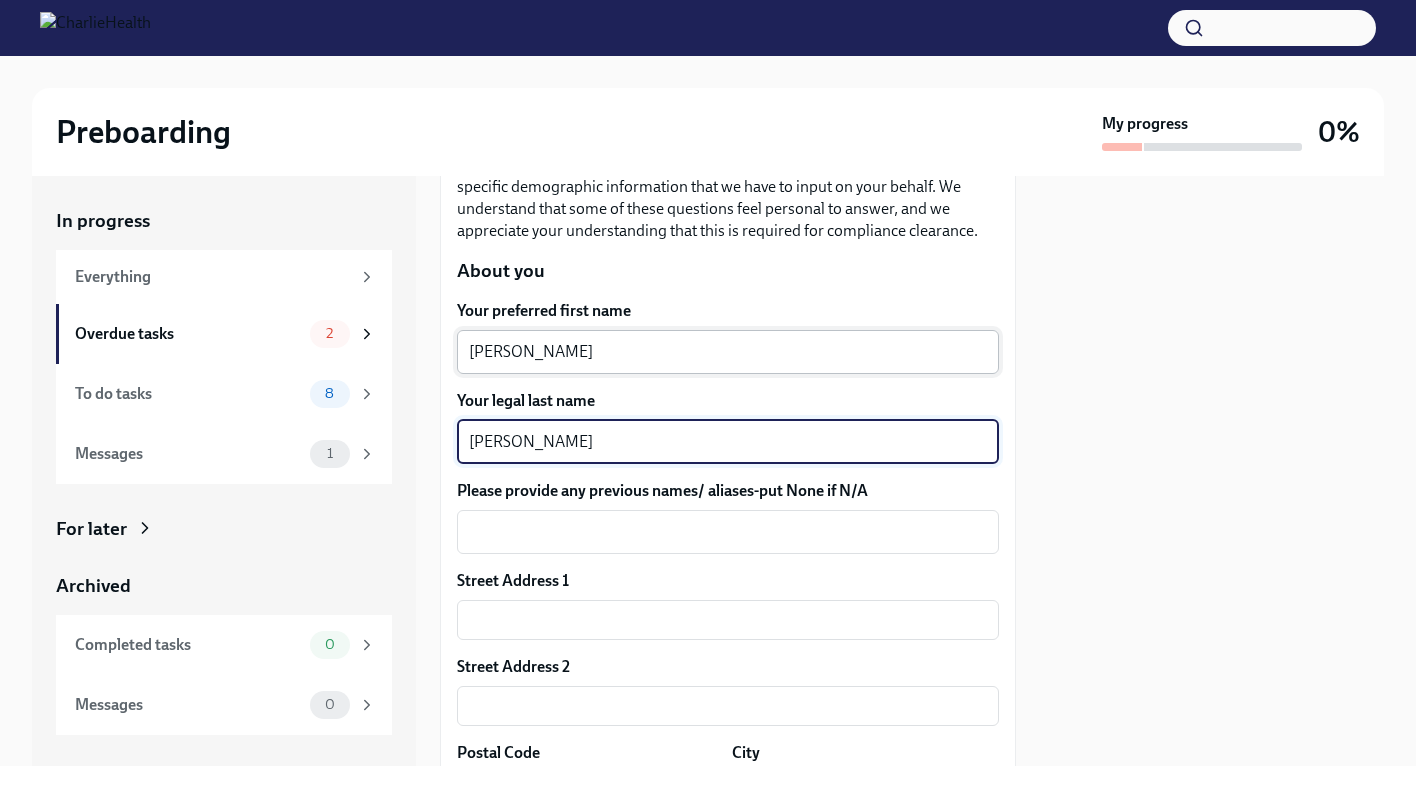 type on "[PERSON_NAME]" 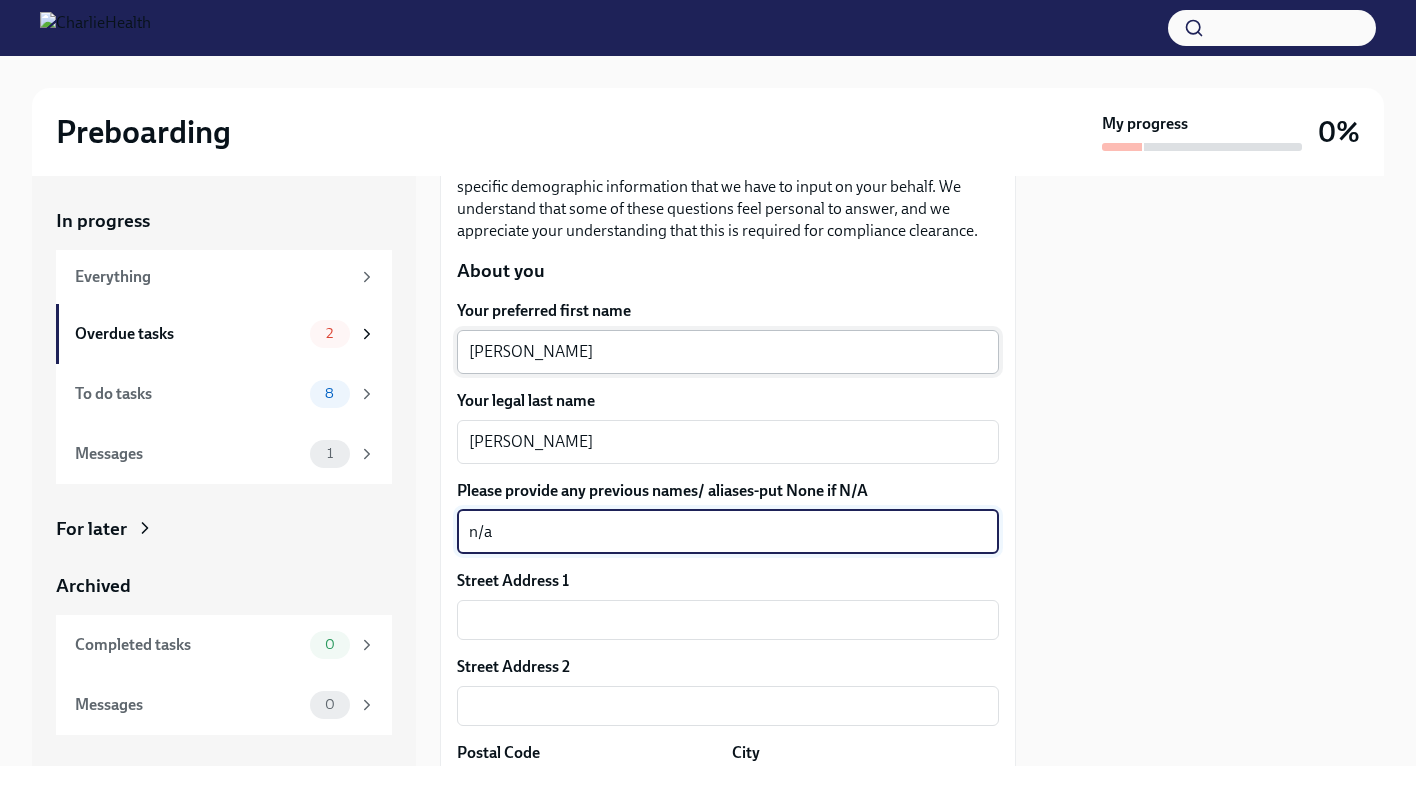 type on "n/a" 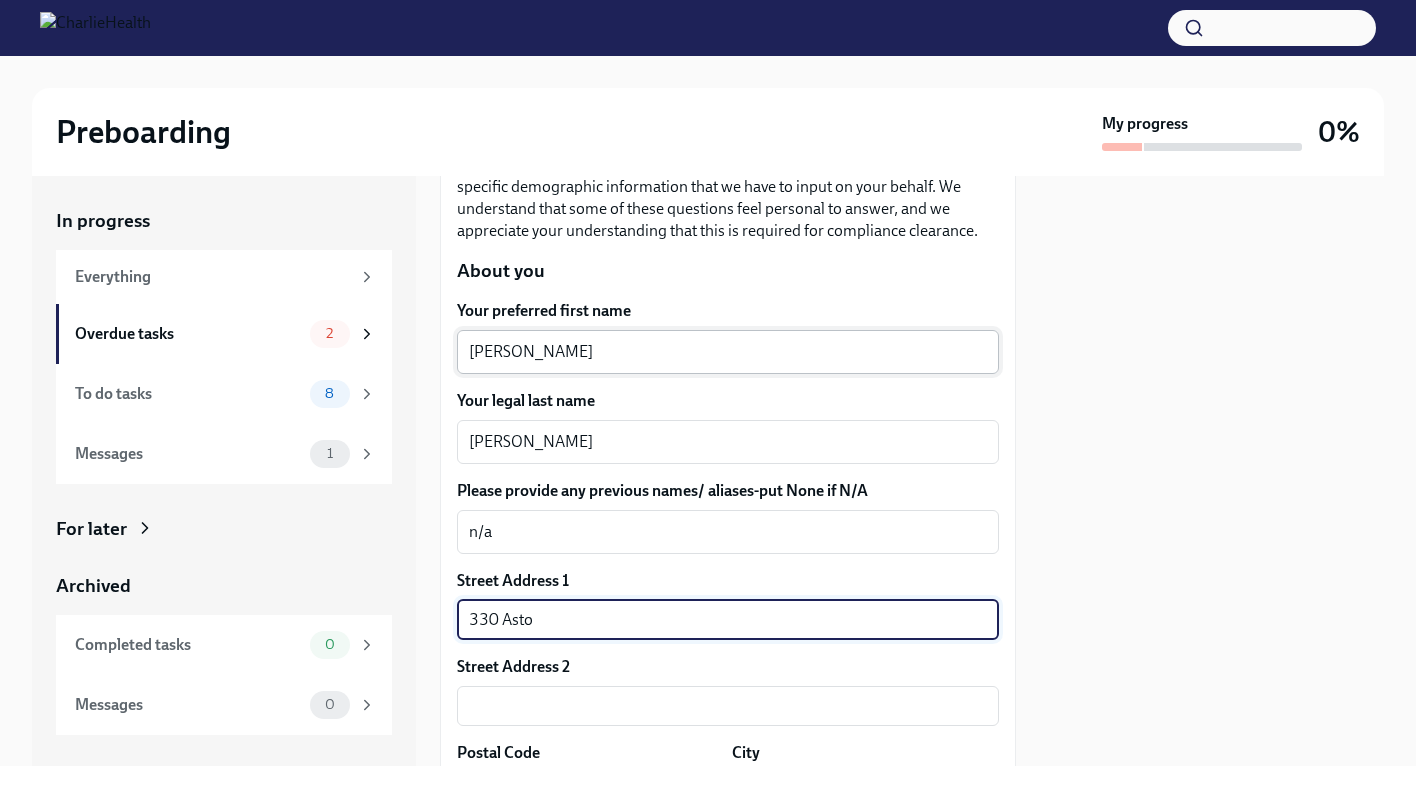 type on "[STREET_ADDRESS]" 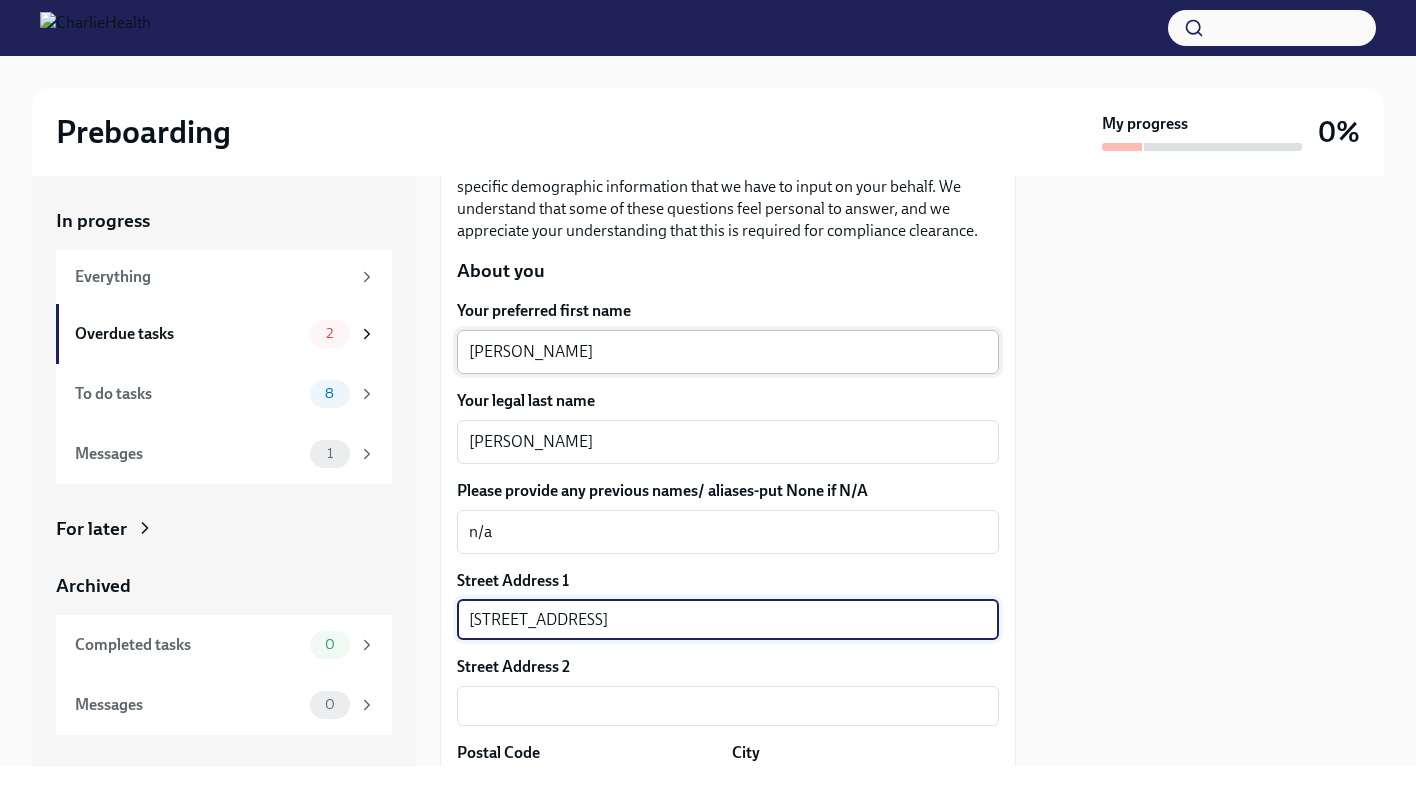type on "37064" 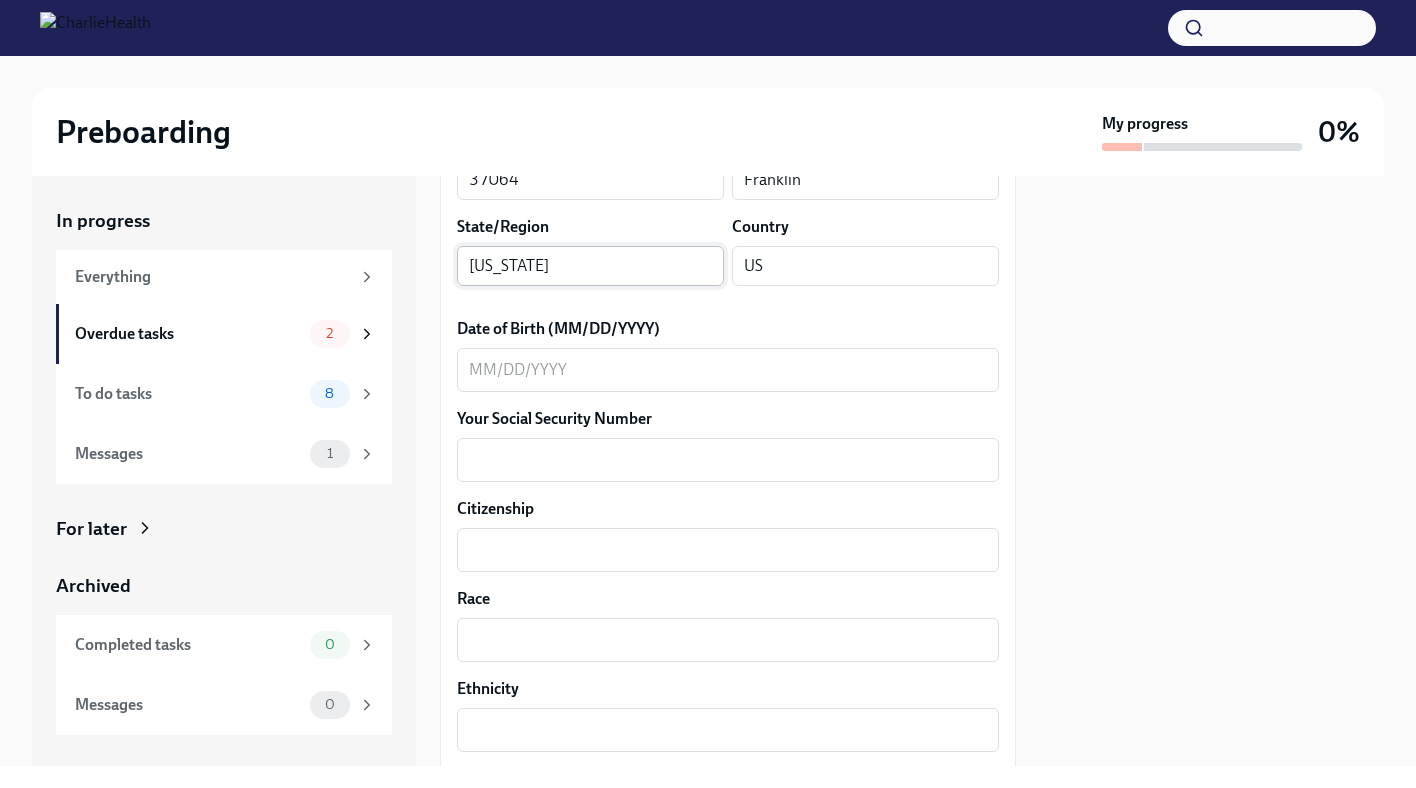 scroll, scrollTop: 813, scrollLeft: 0, axis: vertical 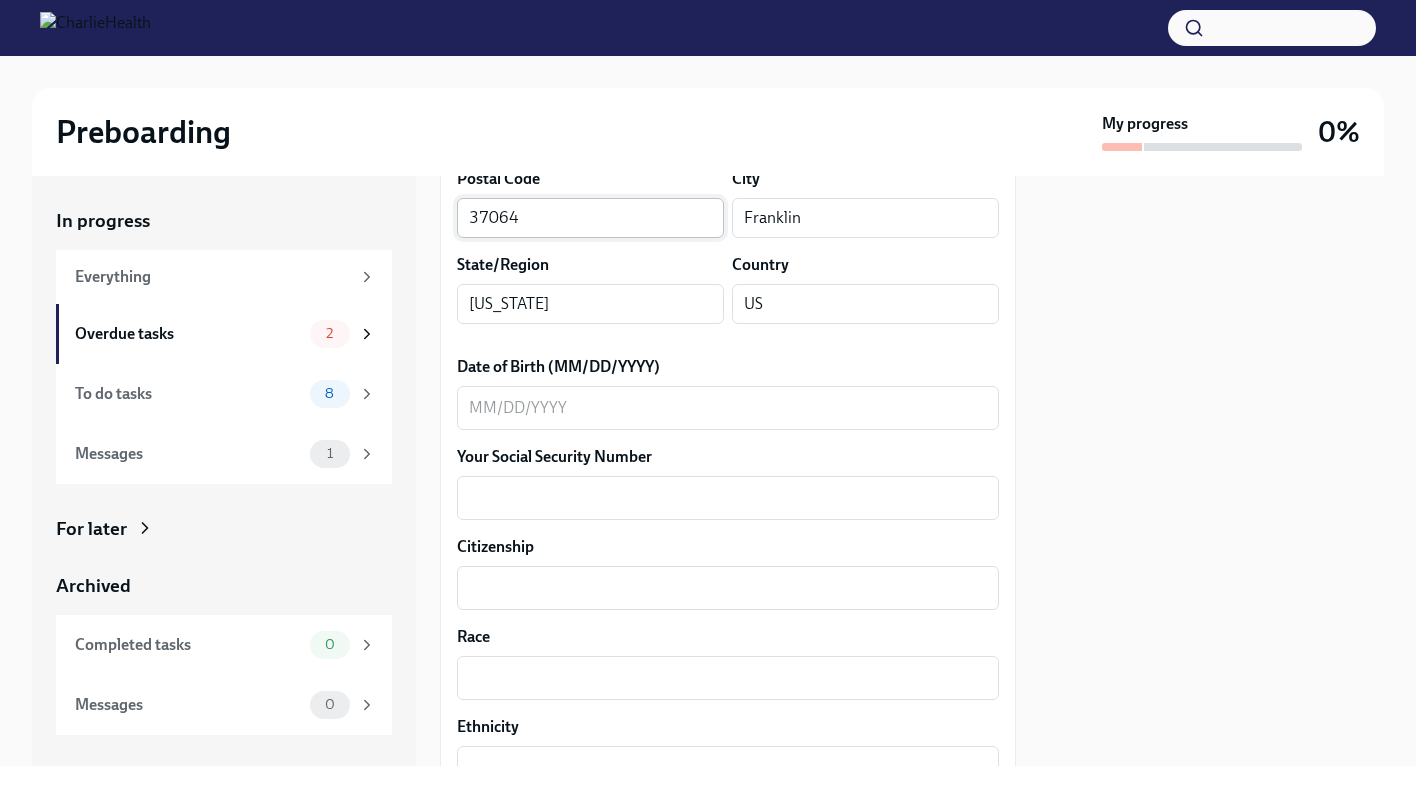 click on "37064" at bounding box center (590, 218) 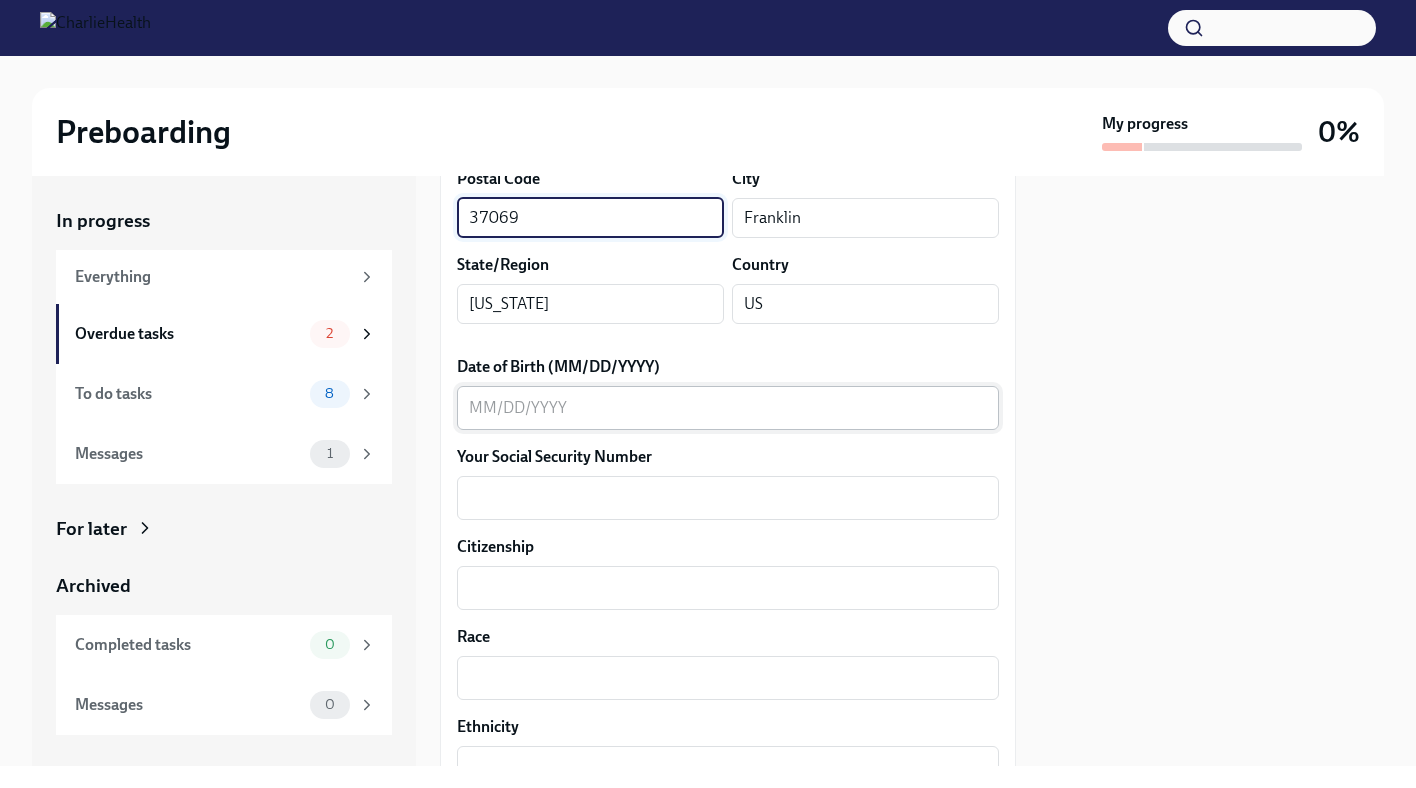 type on "37069" 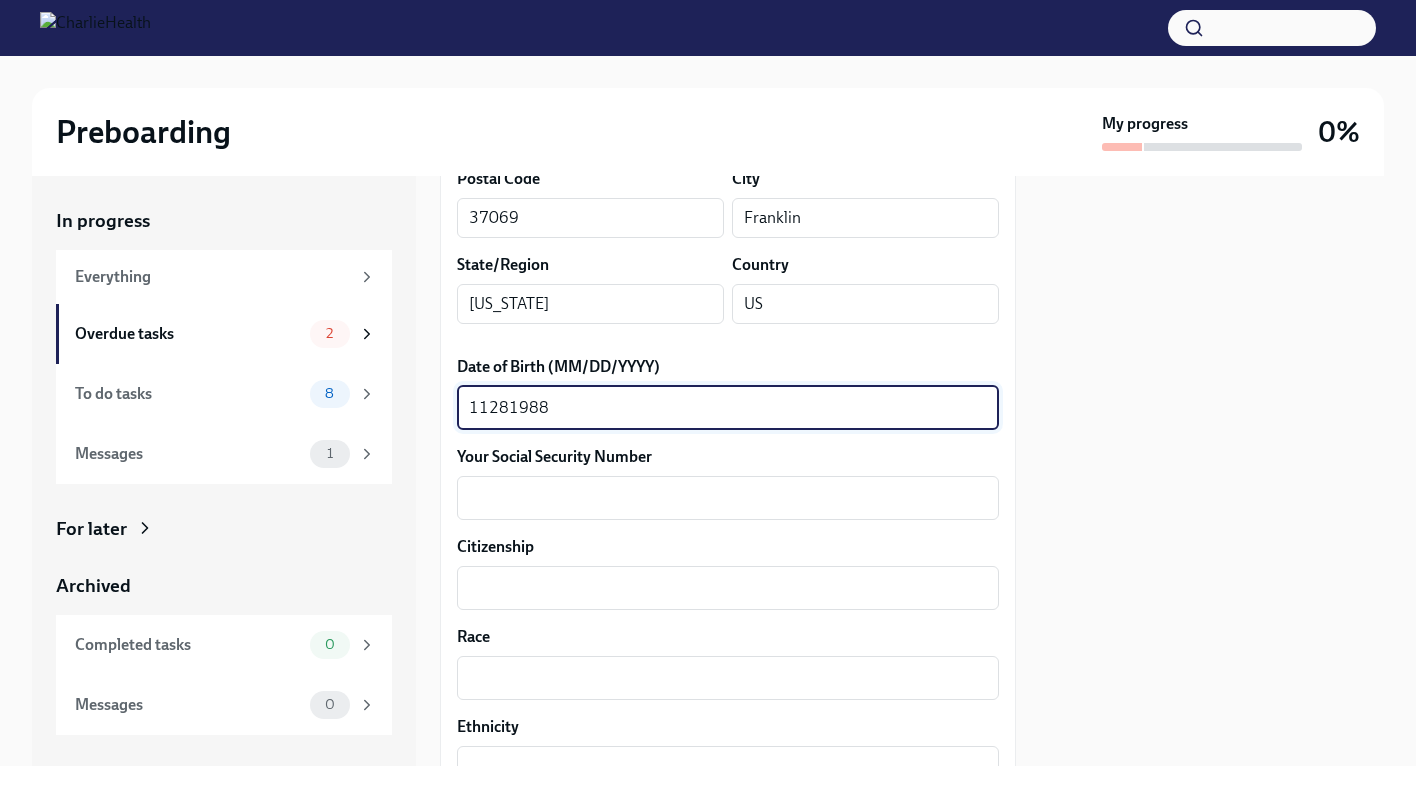 click on "11281988" at bounding box center (728, 408) 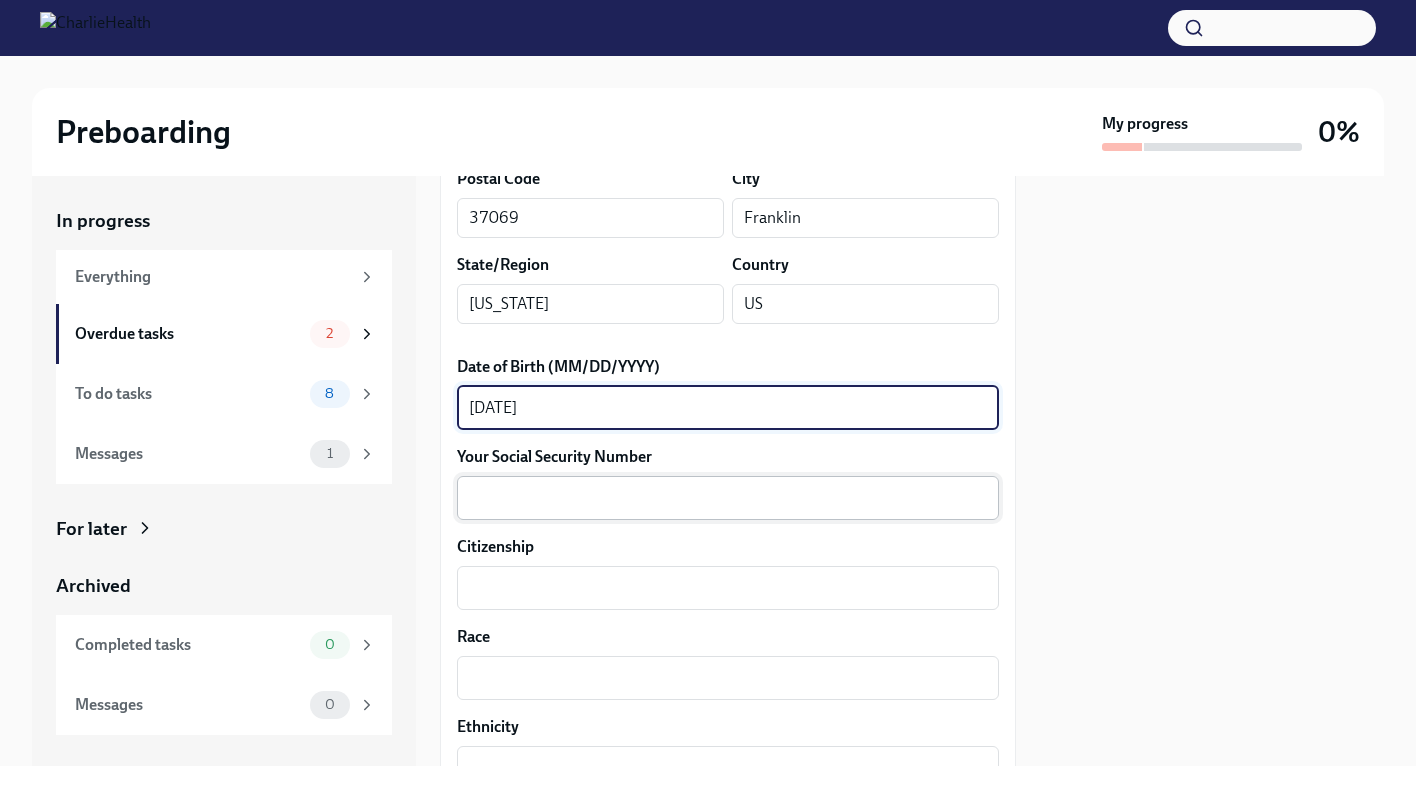 type on "[DATE]" 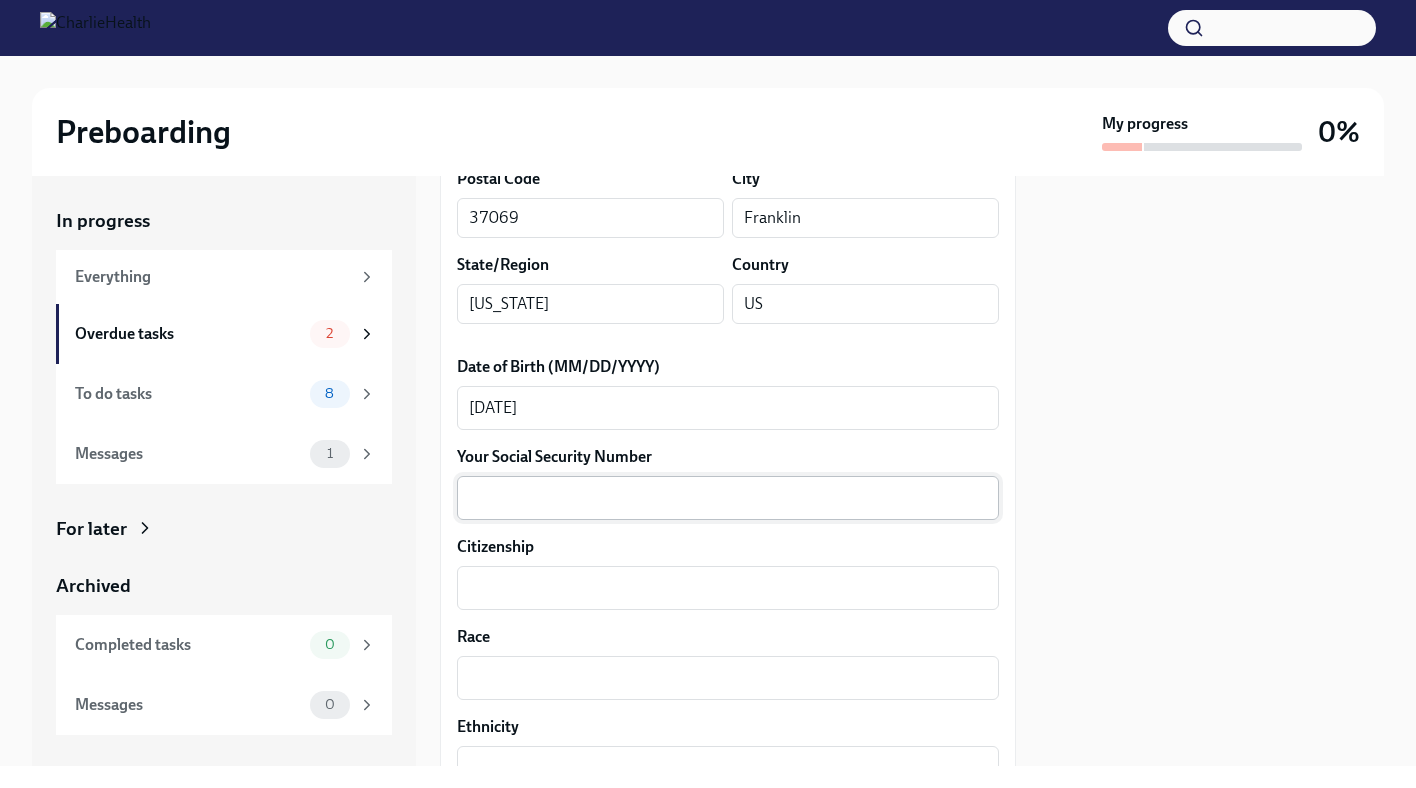 click on "x ​" at bounding box center [728, 498] 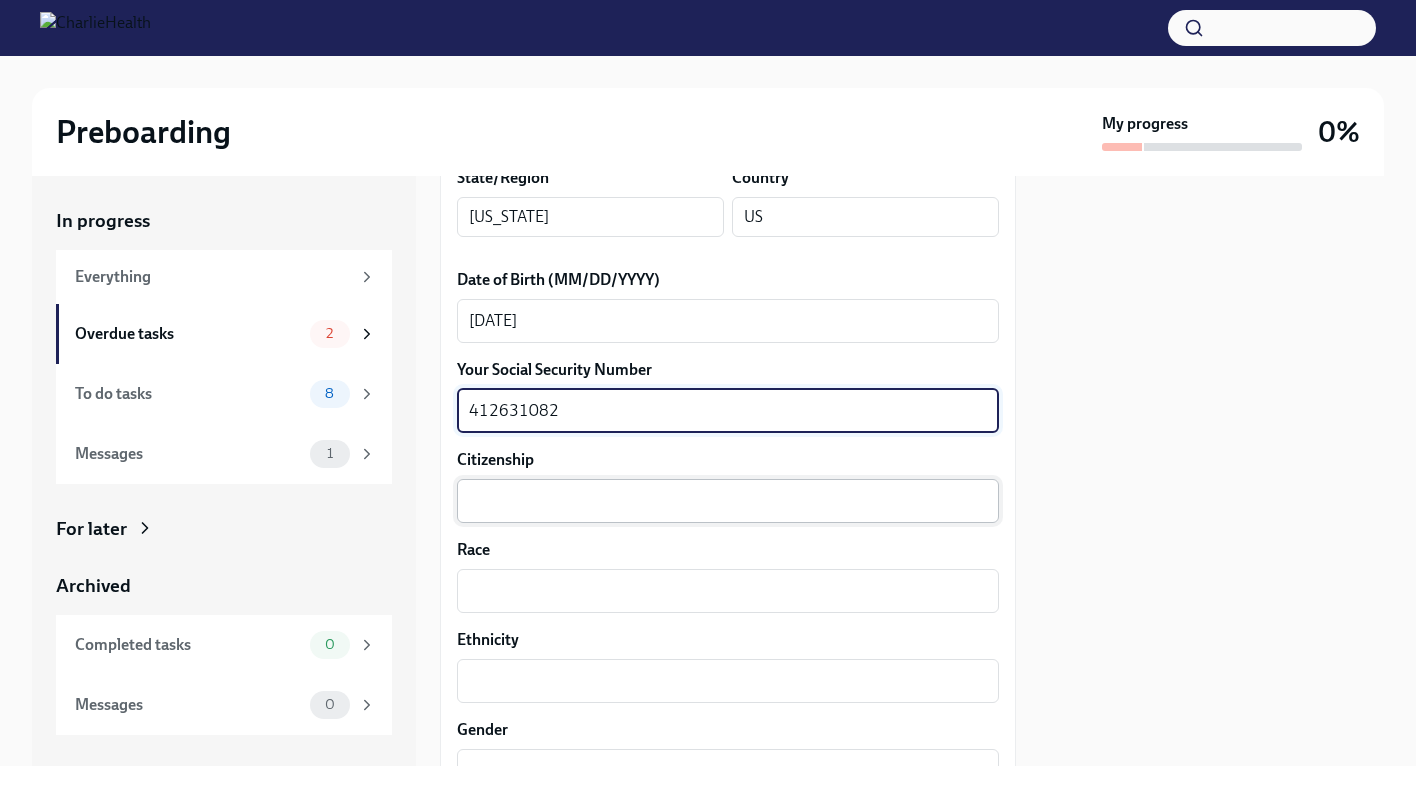 scroll, scrollTop: 908, scrollLeft: 0, axis: vertical 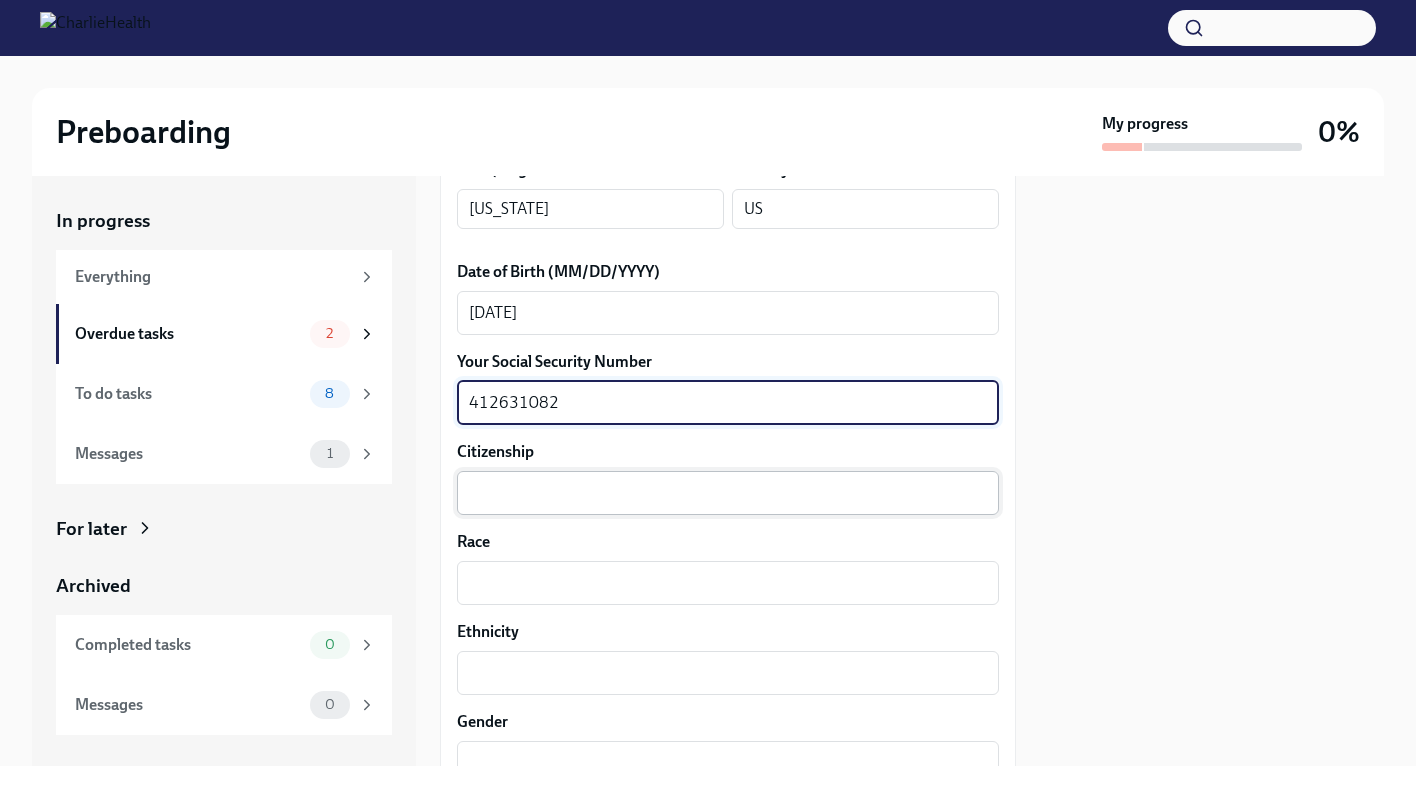 type on "412631082" 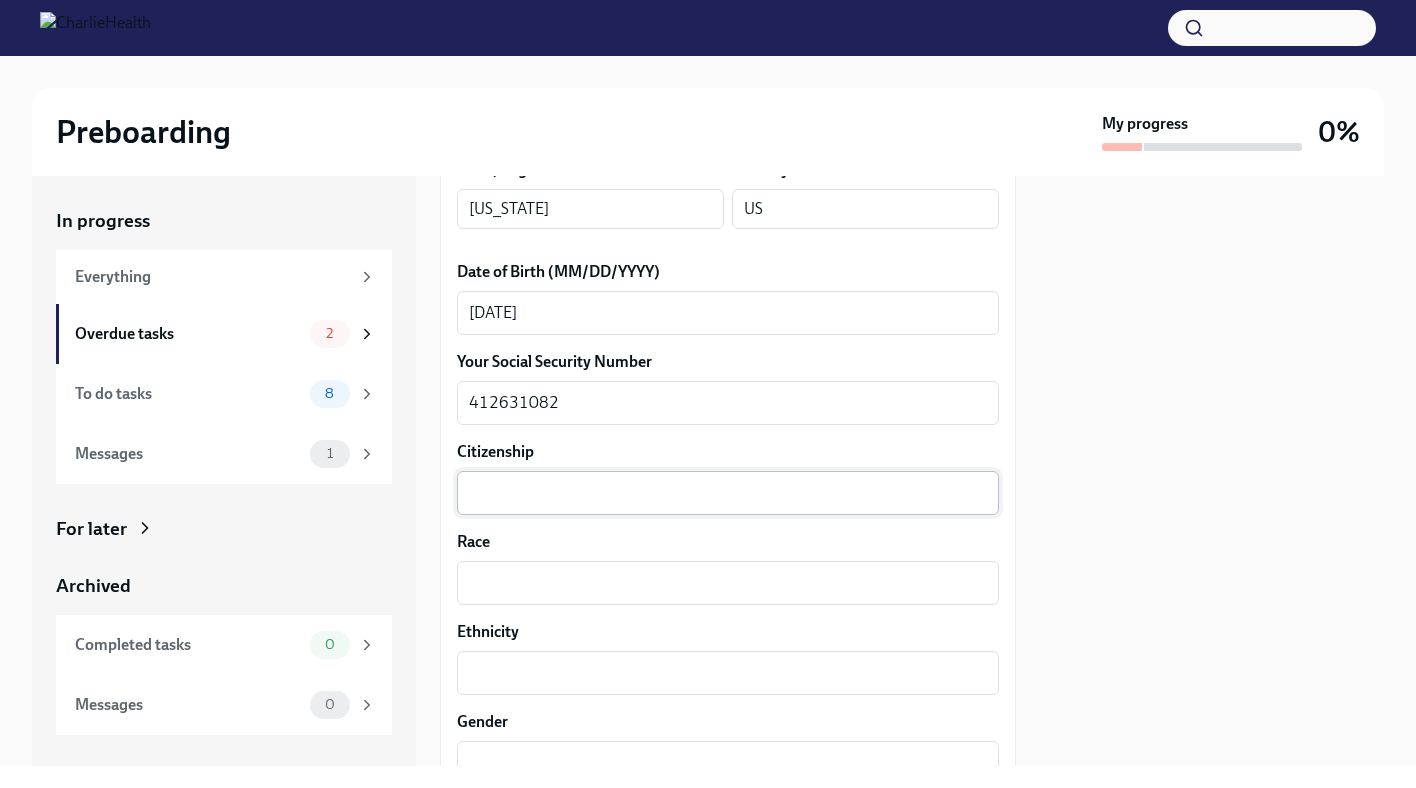 click on "x ​" at bounding box center (728, 493) 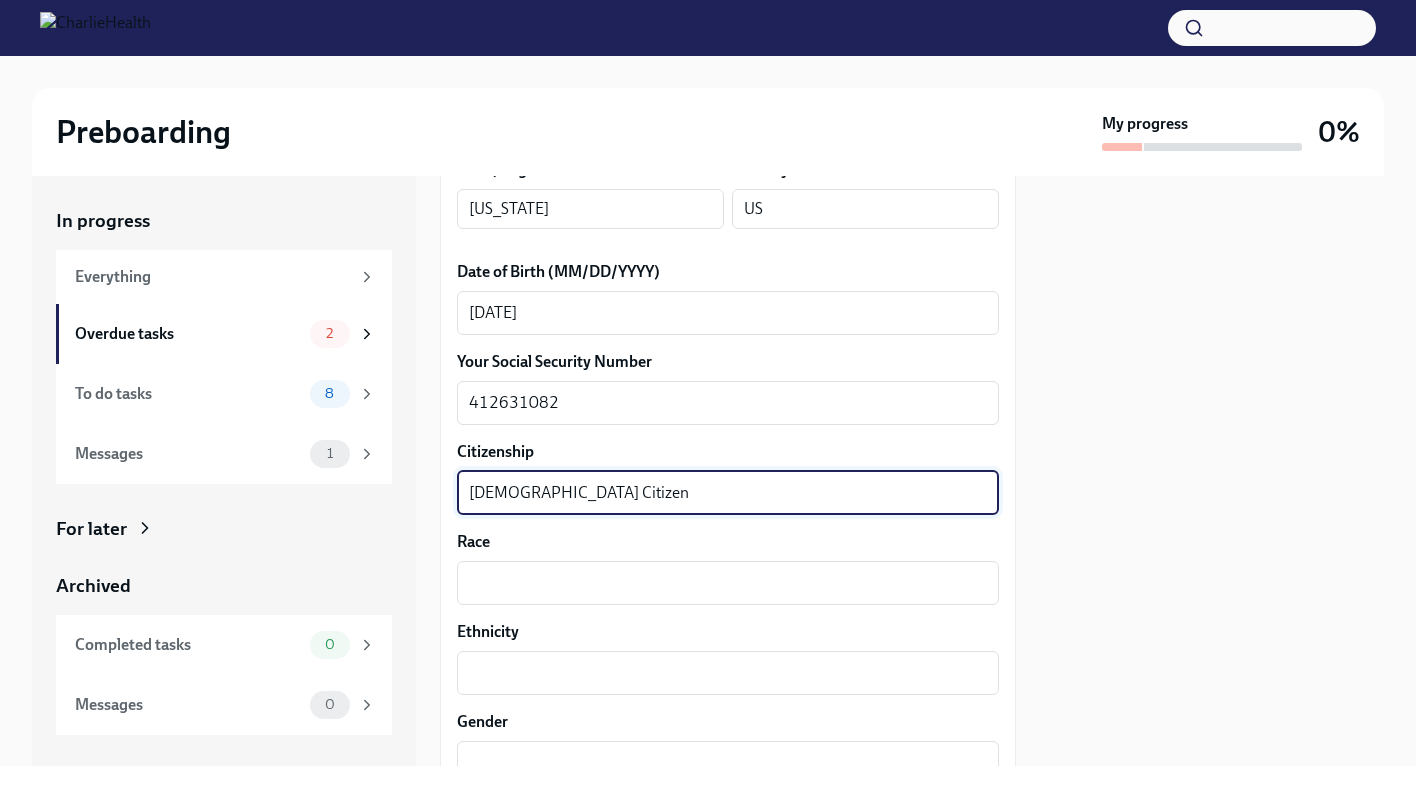 type on "[DEMOGRAPHIC_DATA] Citizen" 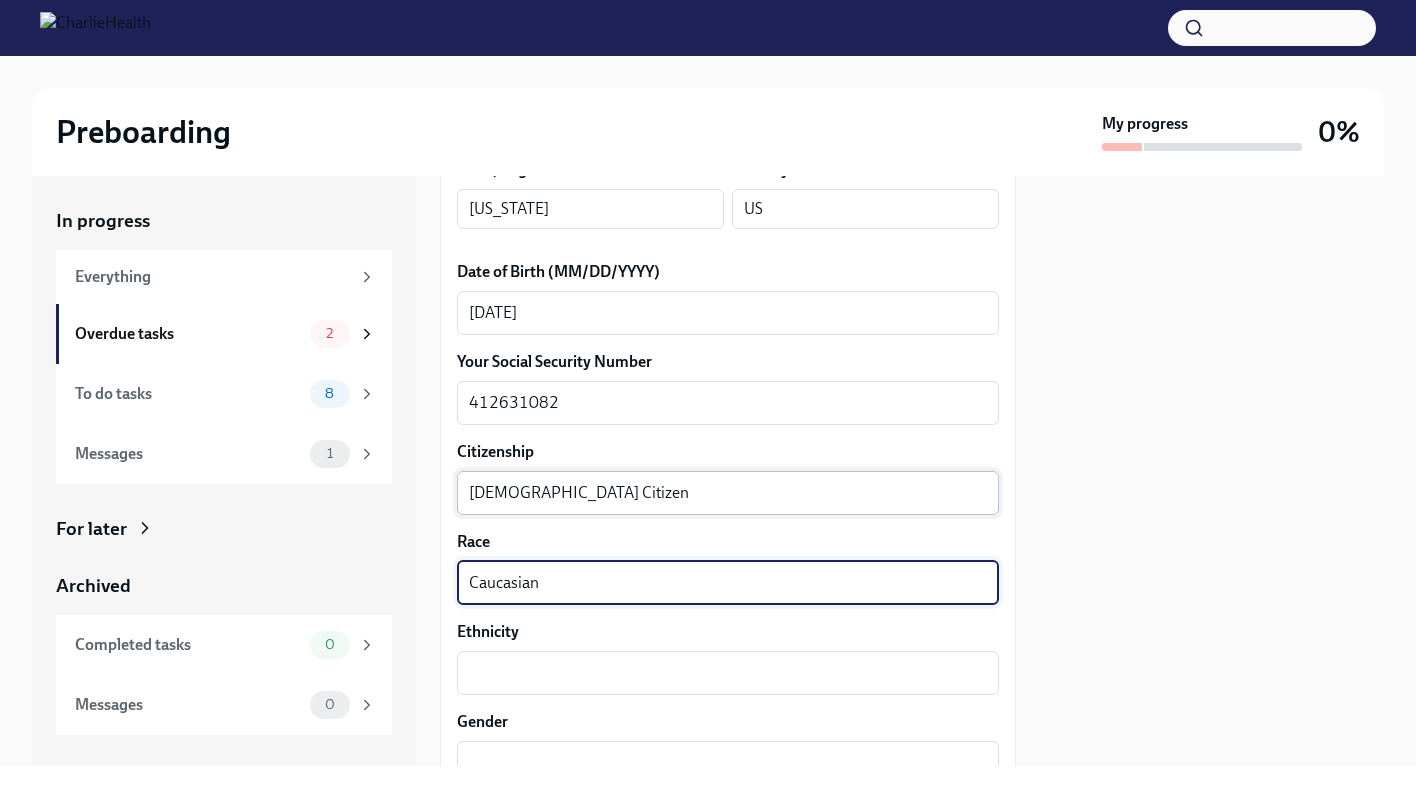 type on "Caucasian" 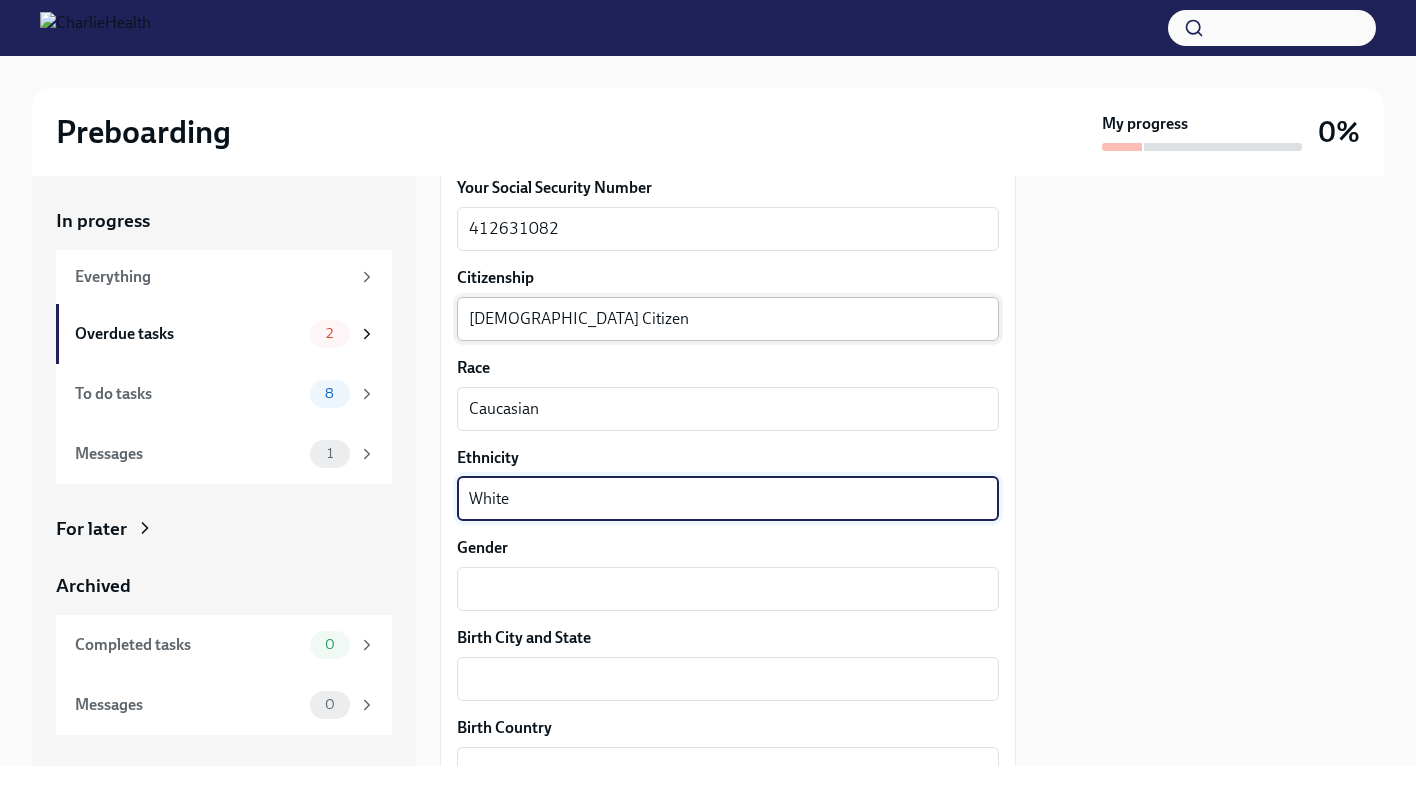 scroll, scrollTop: 1160, scrollLeft: 0, axis: vertical 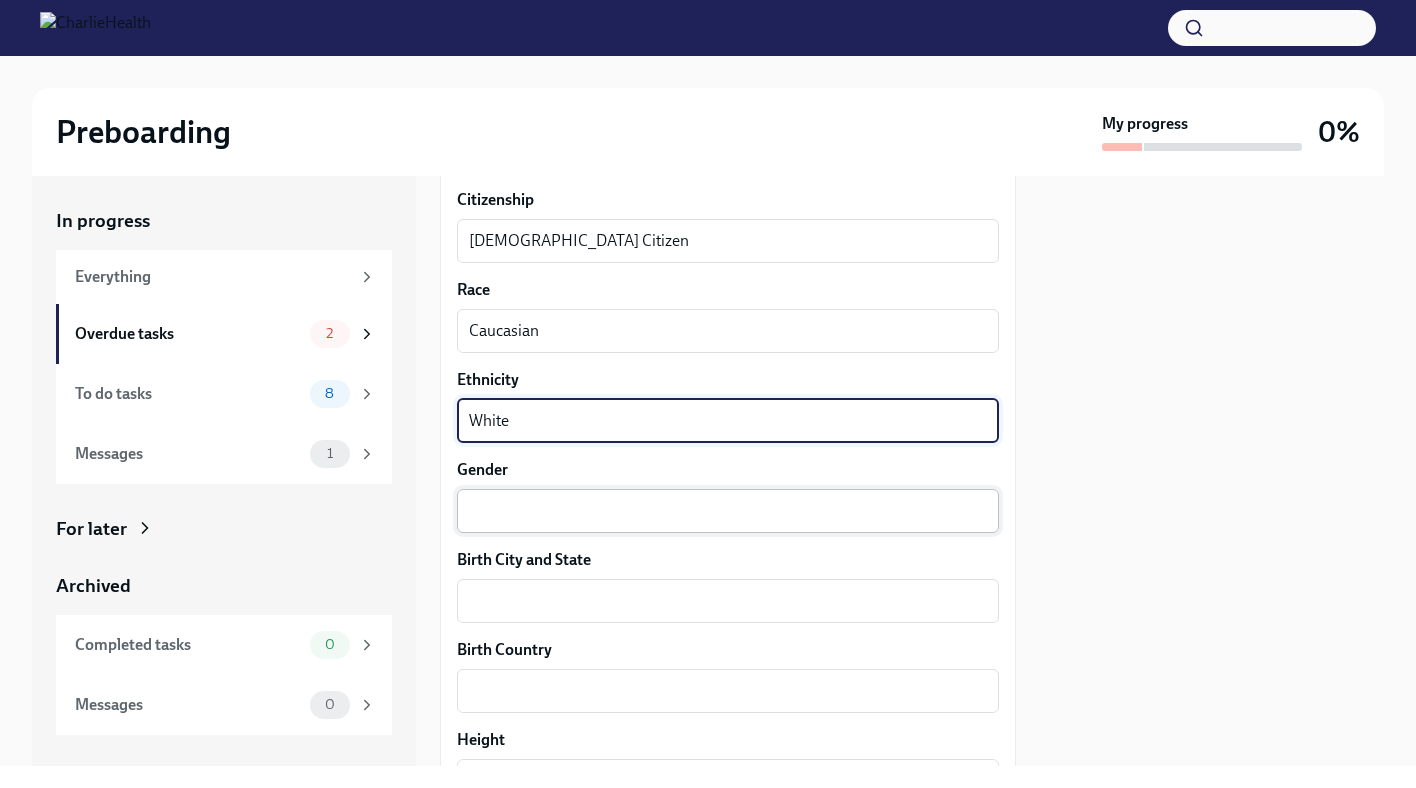 type on "White" 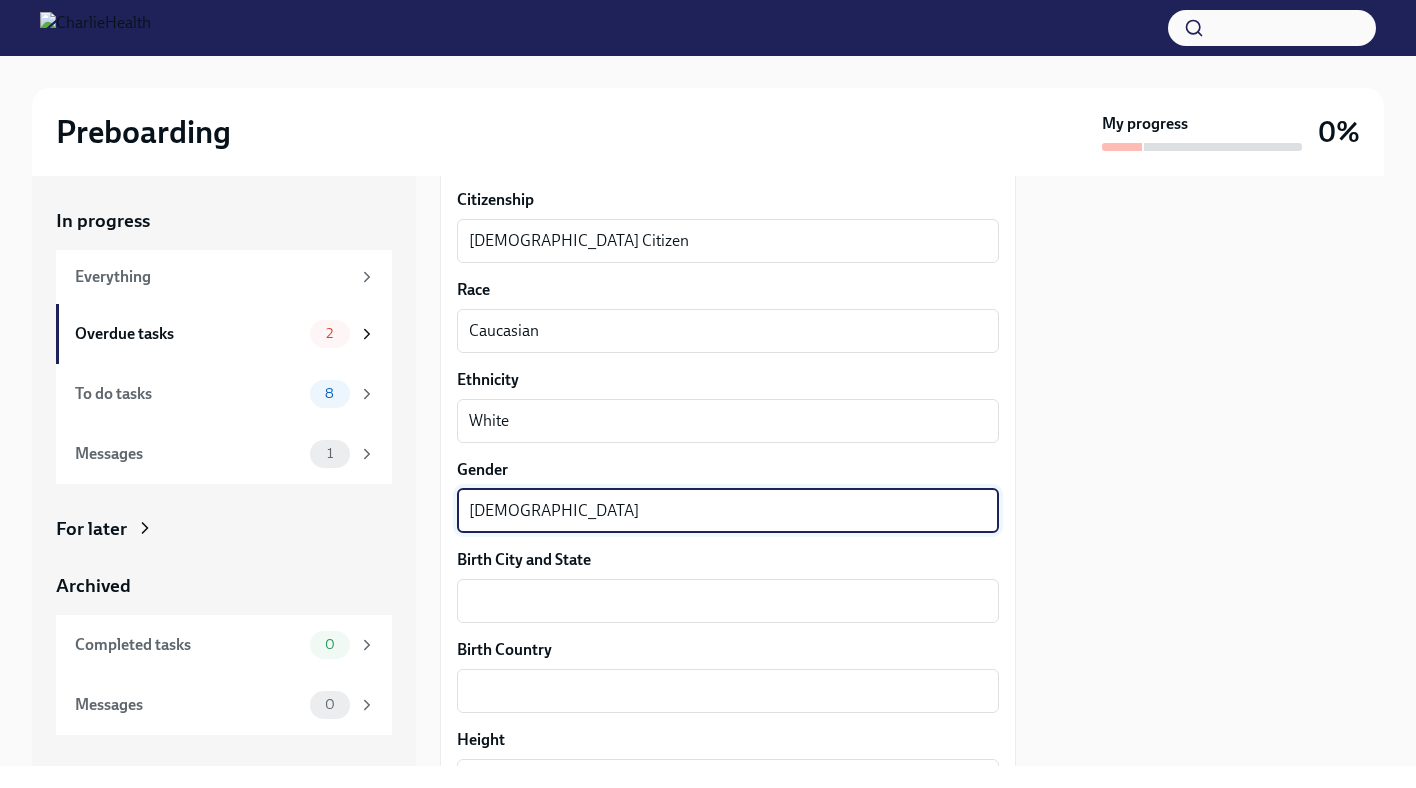 type on "[DEMOGRAPHIC_DATA]" 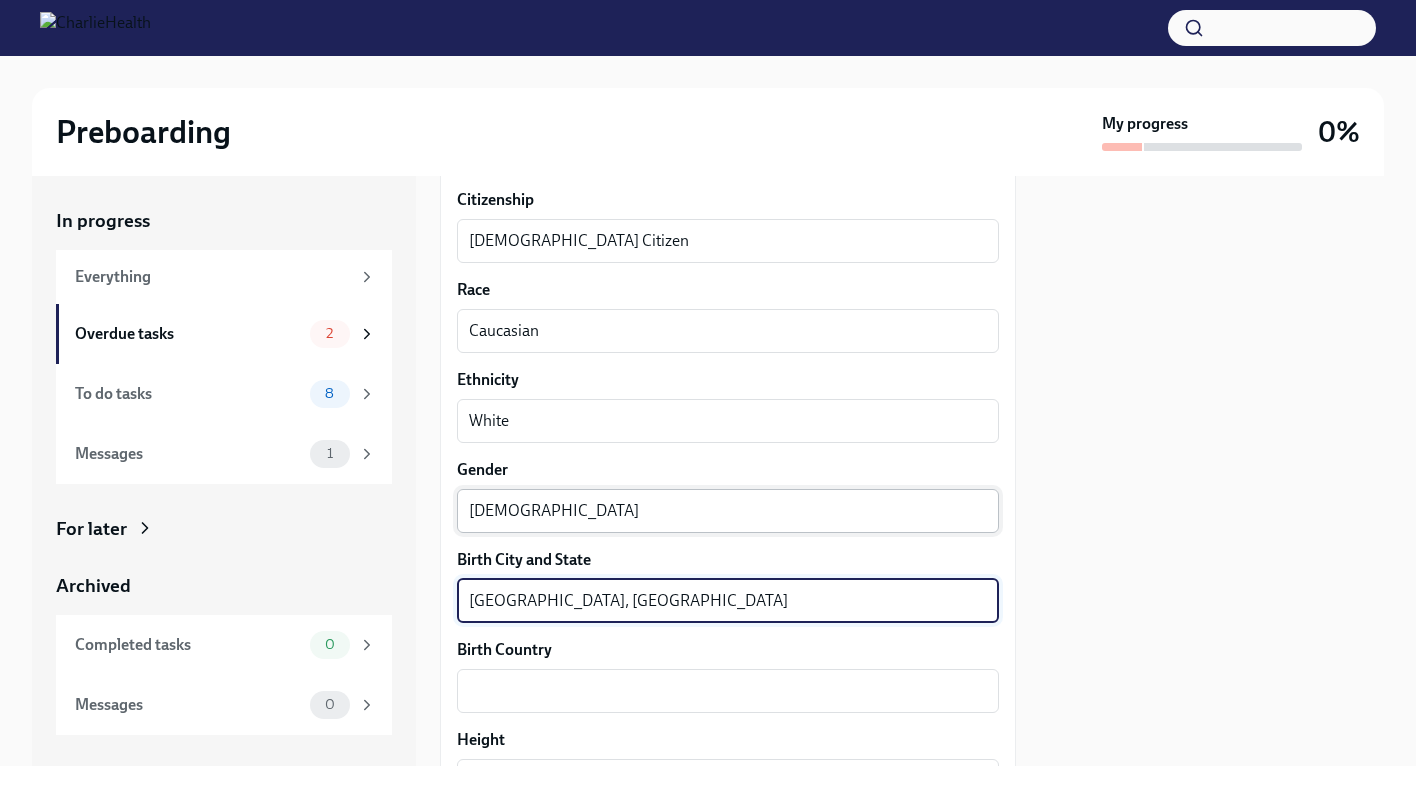 type on "[GEOGRAPHIC_DATA], [GEOGRAPHIC_DATA]" 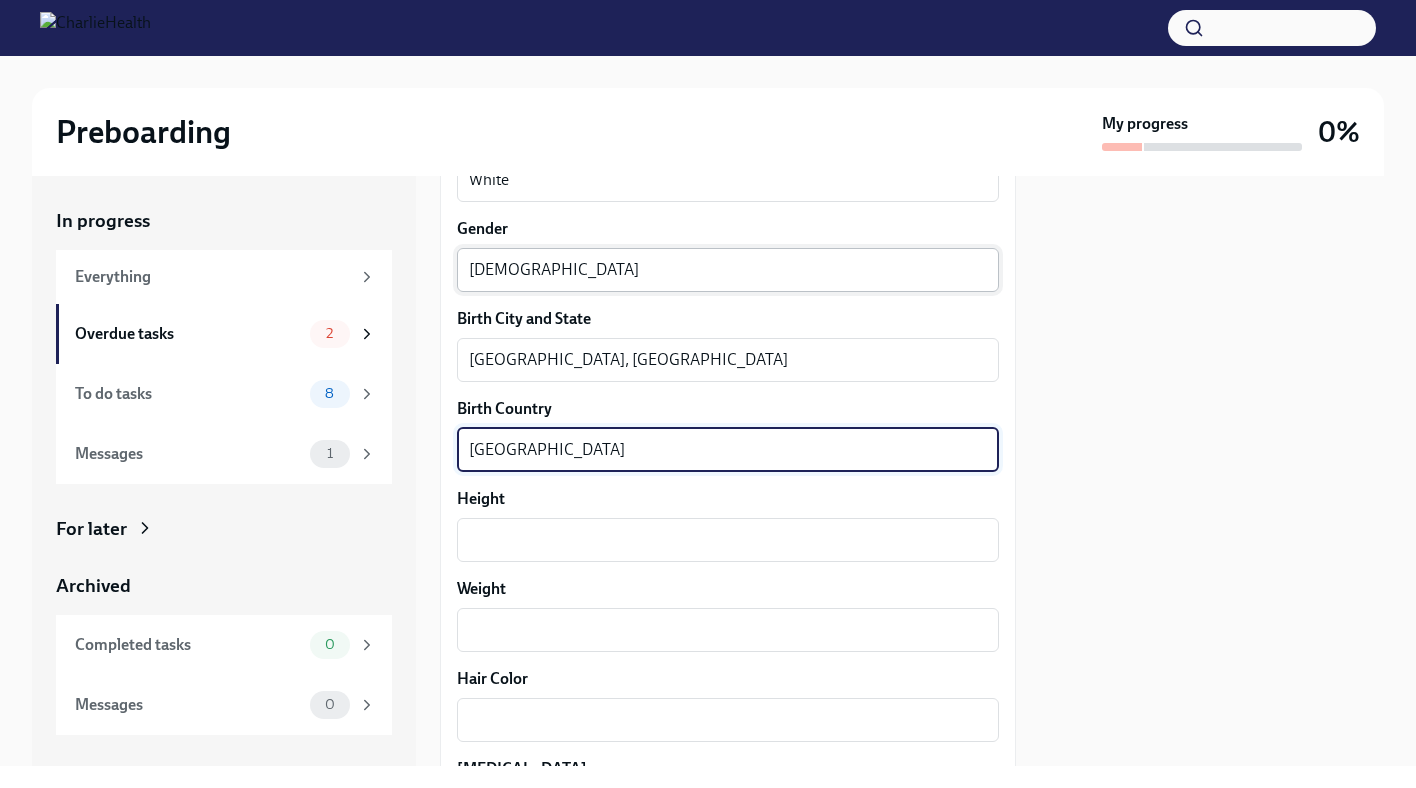 scroll, scrollTop: 1462, scrollLeft: 0, axis: vertical 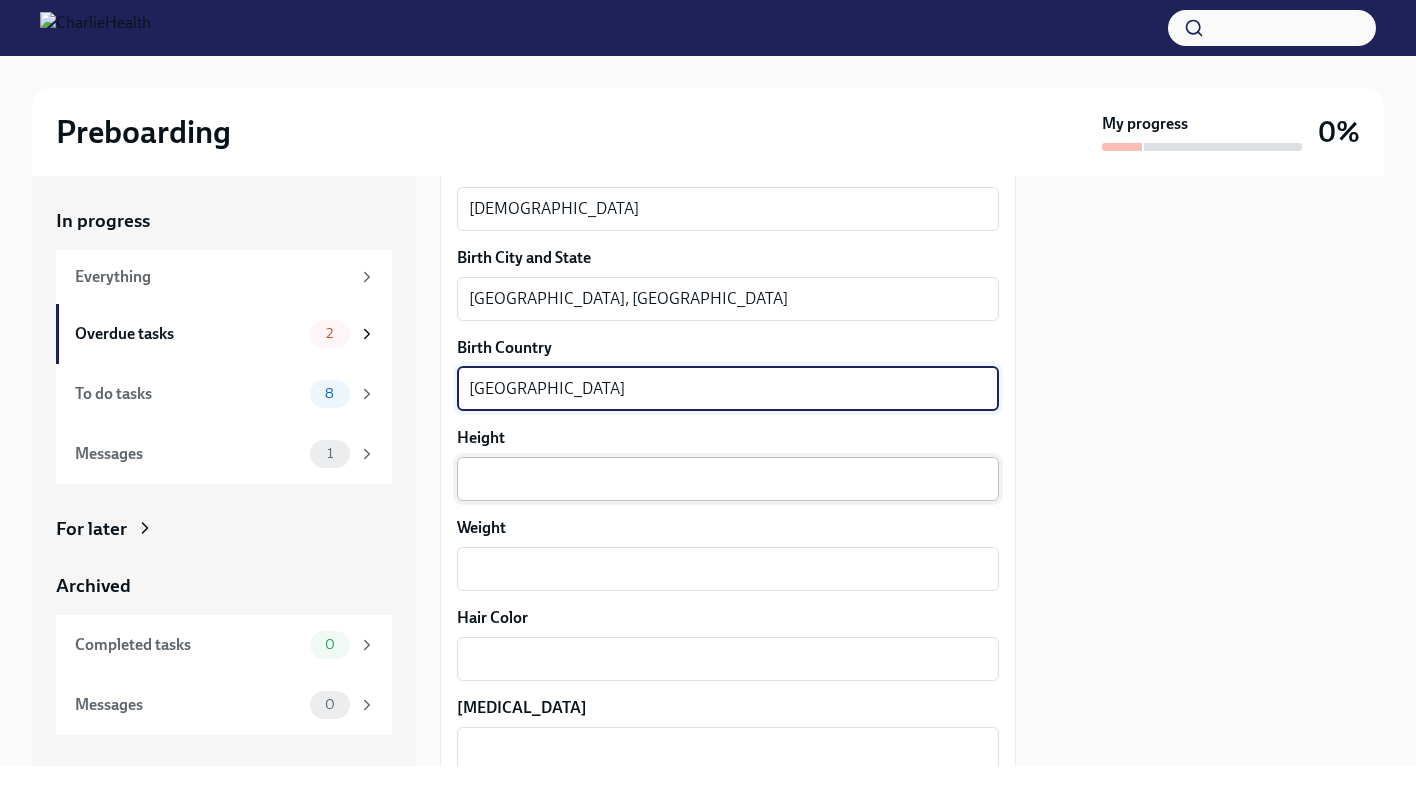type on "[GEOGRAPHIC_DATA]" 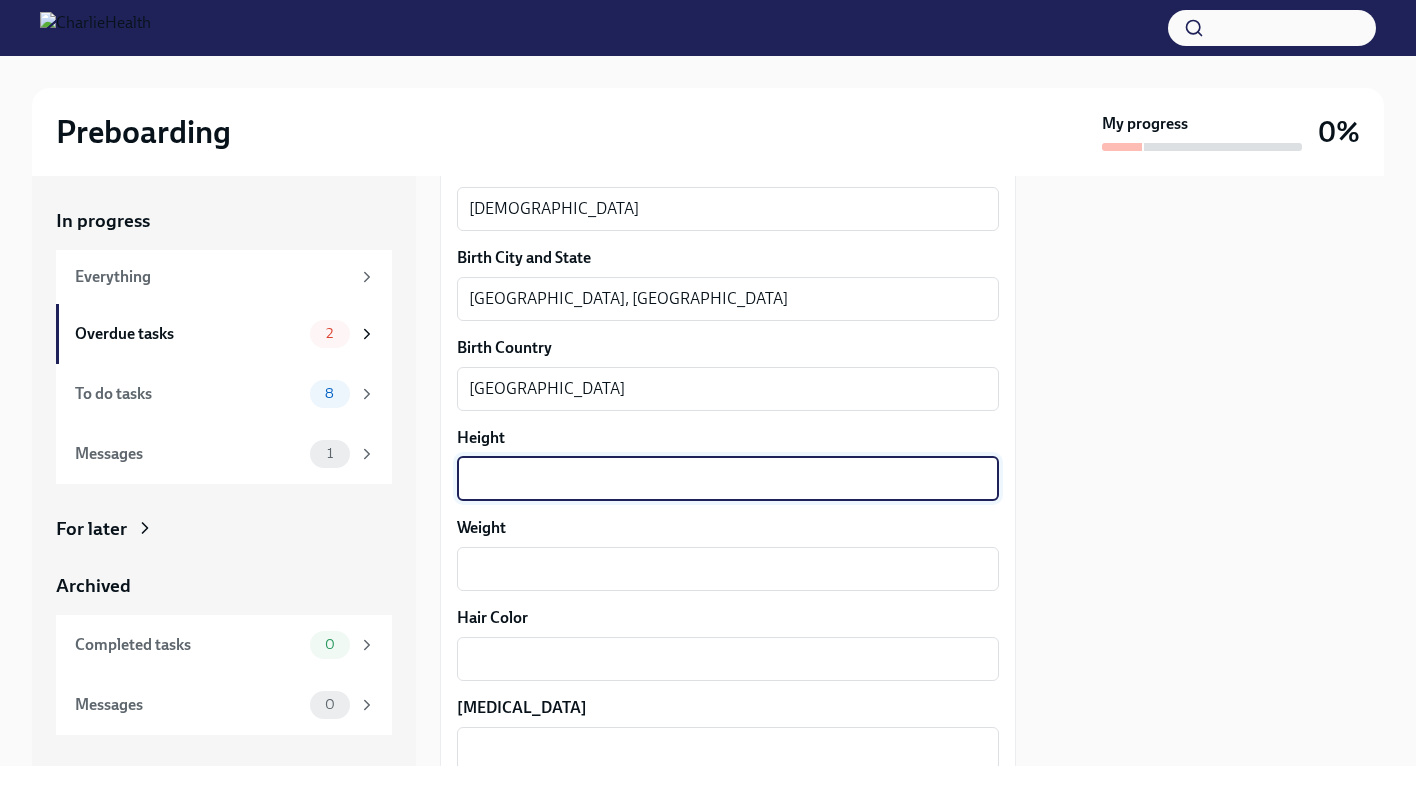 click on "Height" at bounding box center (728, 479) 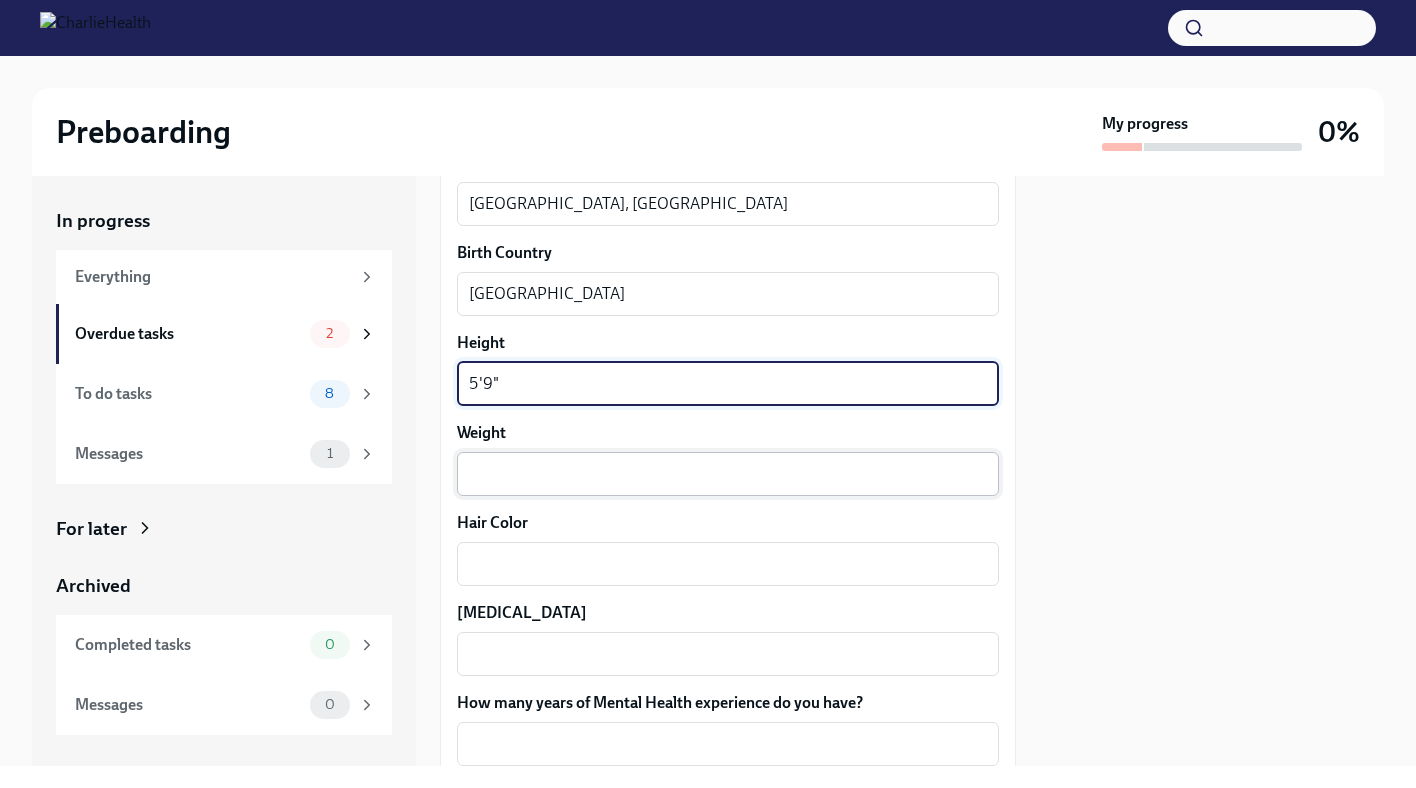 scroll, scrollTop: 1564, scrollLeft: 0, axis: vertical 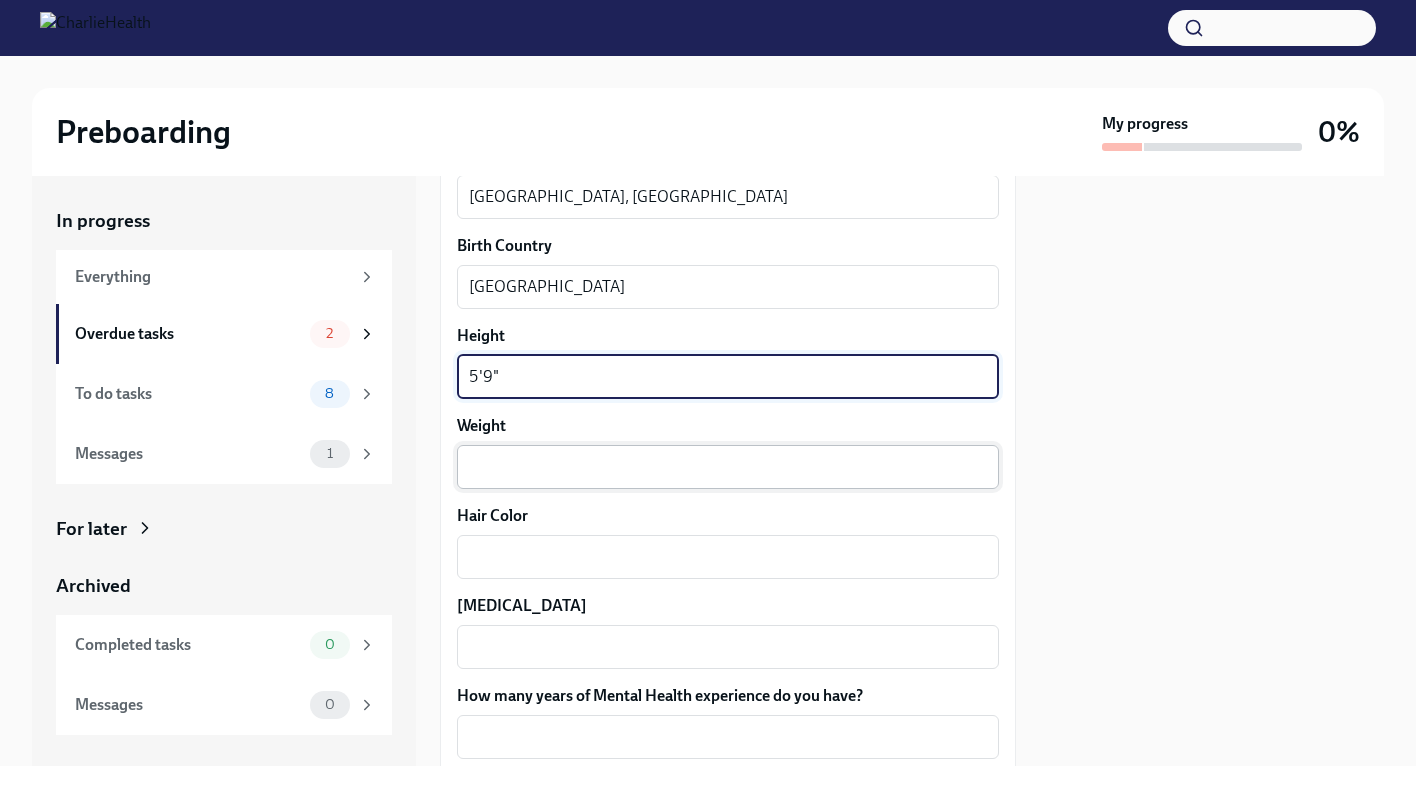 type on "5'9"" 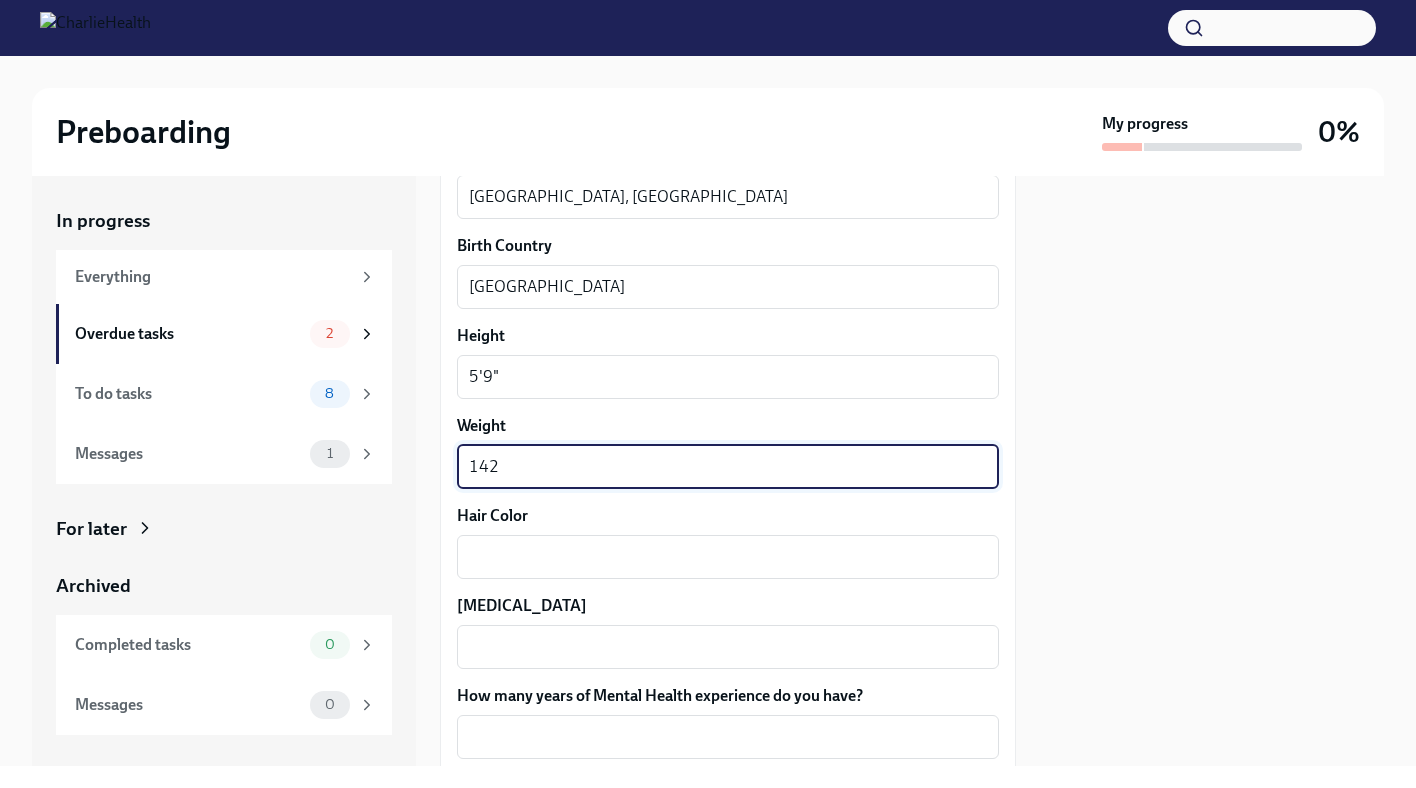 type on "142" 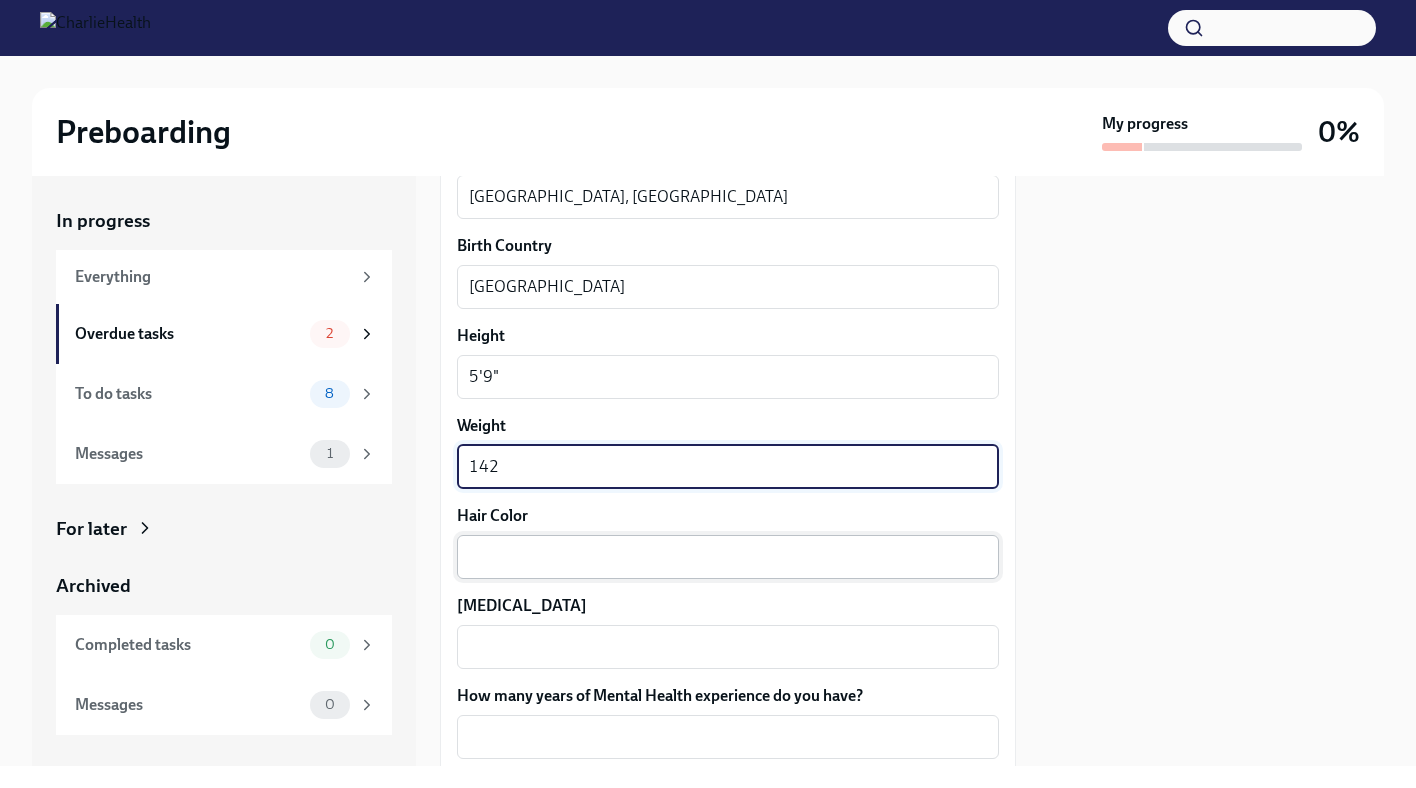 click on "Hair Color" at bounding box center [728, 557] 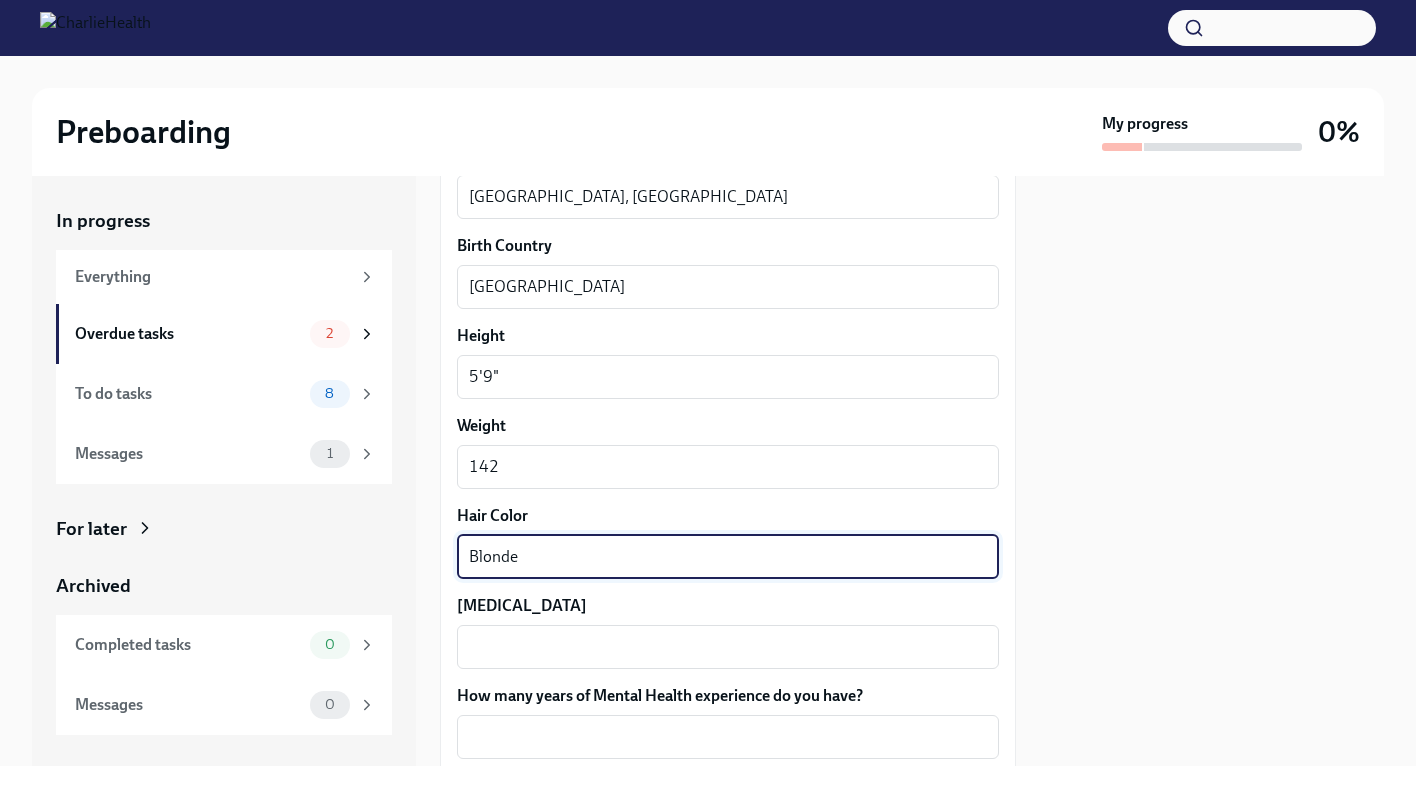 type on "Blonde" 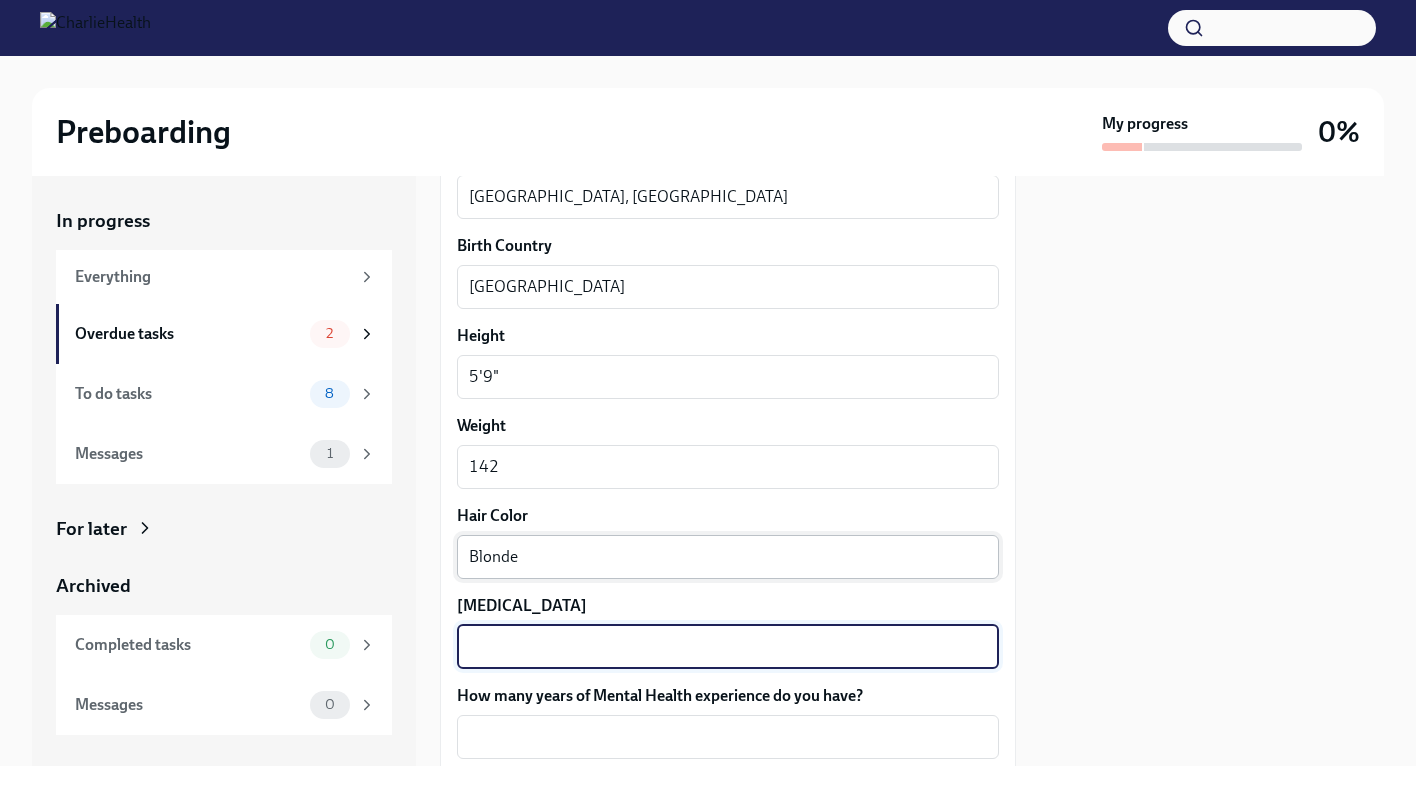 type on "b" 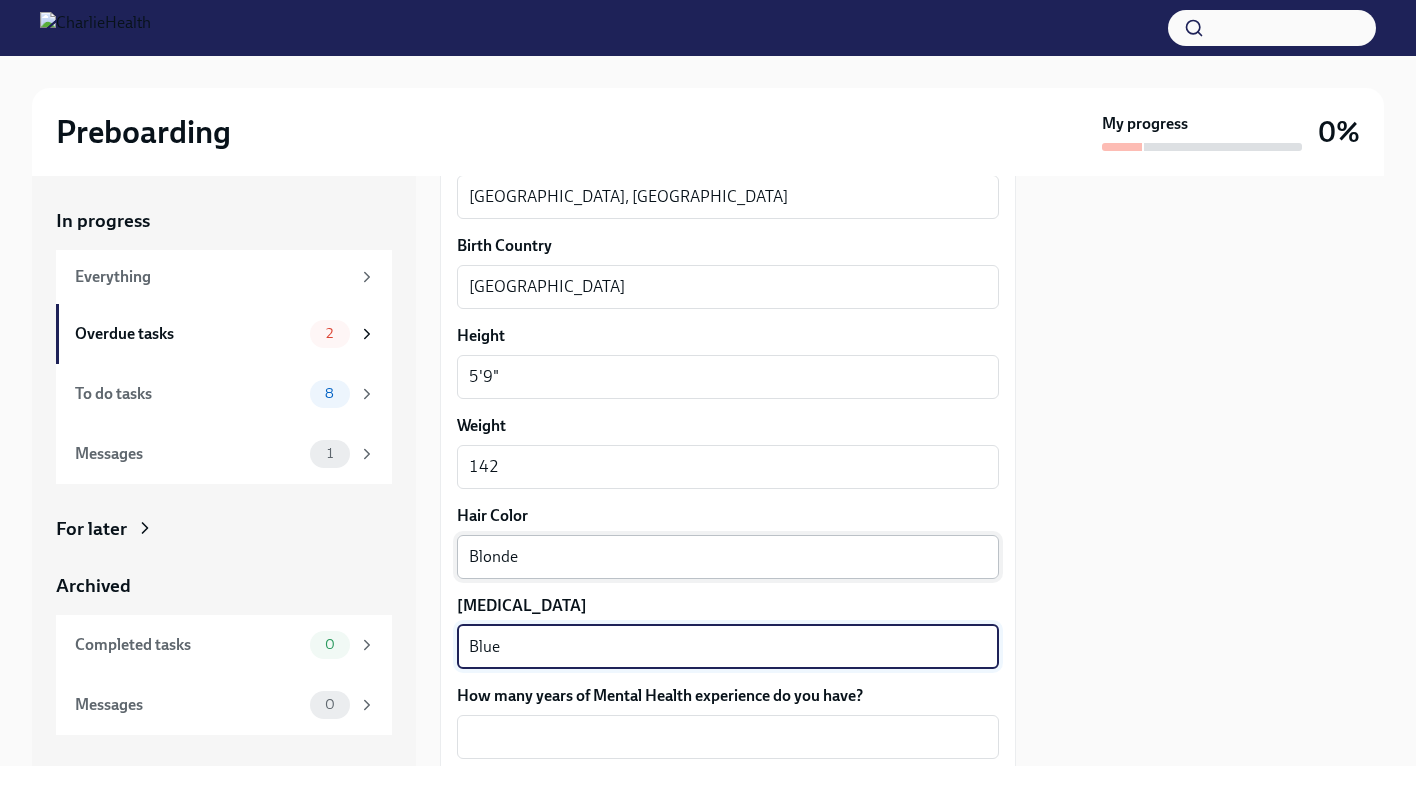 type on "Blue" 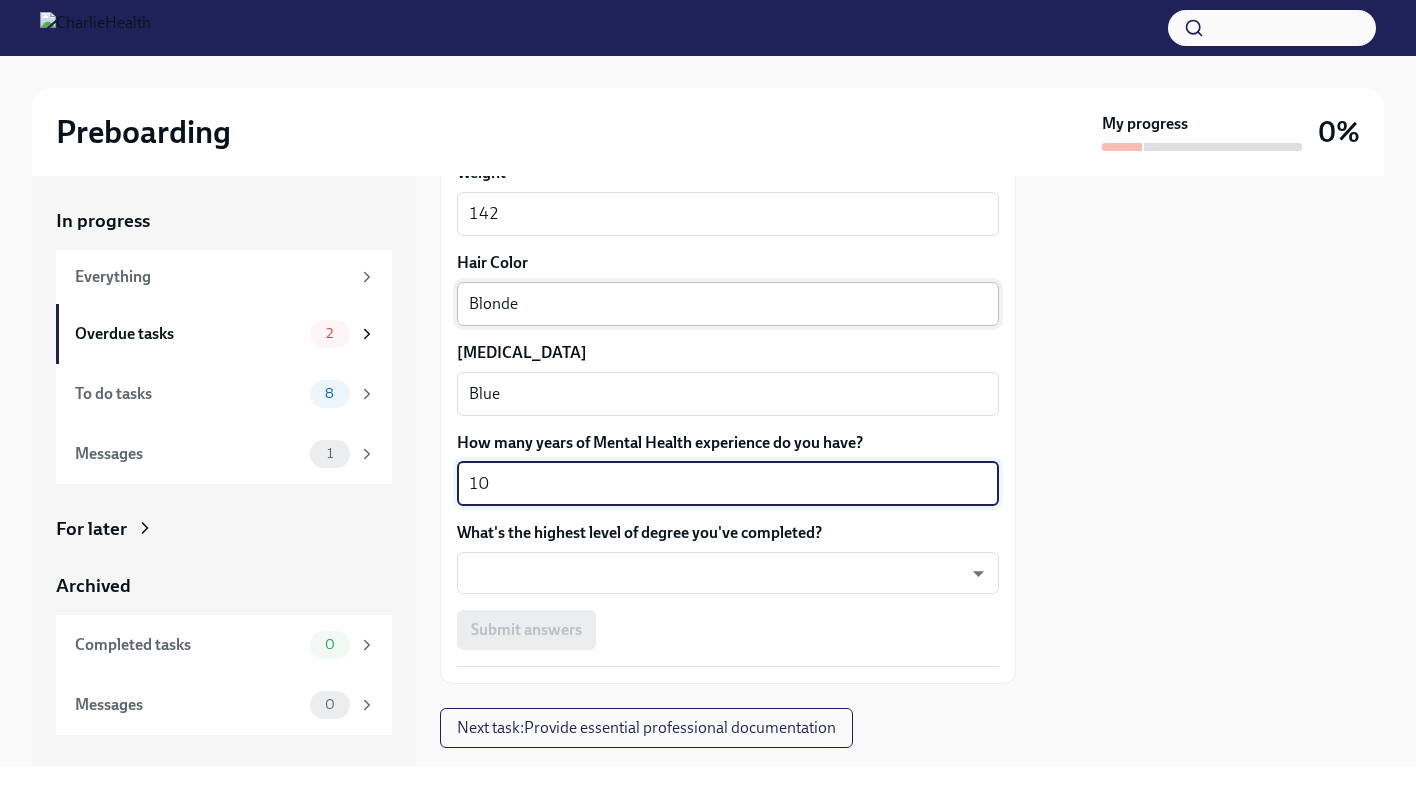 scroll, scrollTop: 1827, scrollLeft: 0, axis: vertical 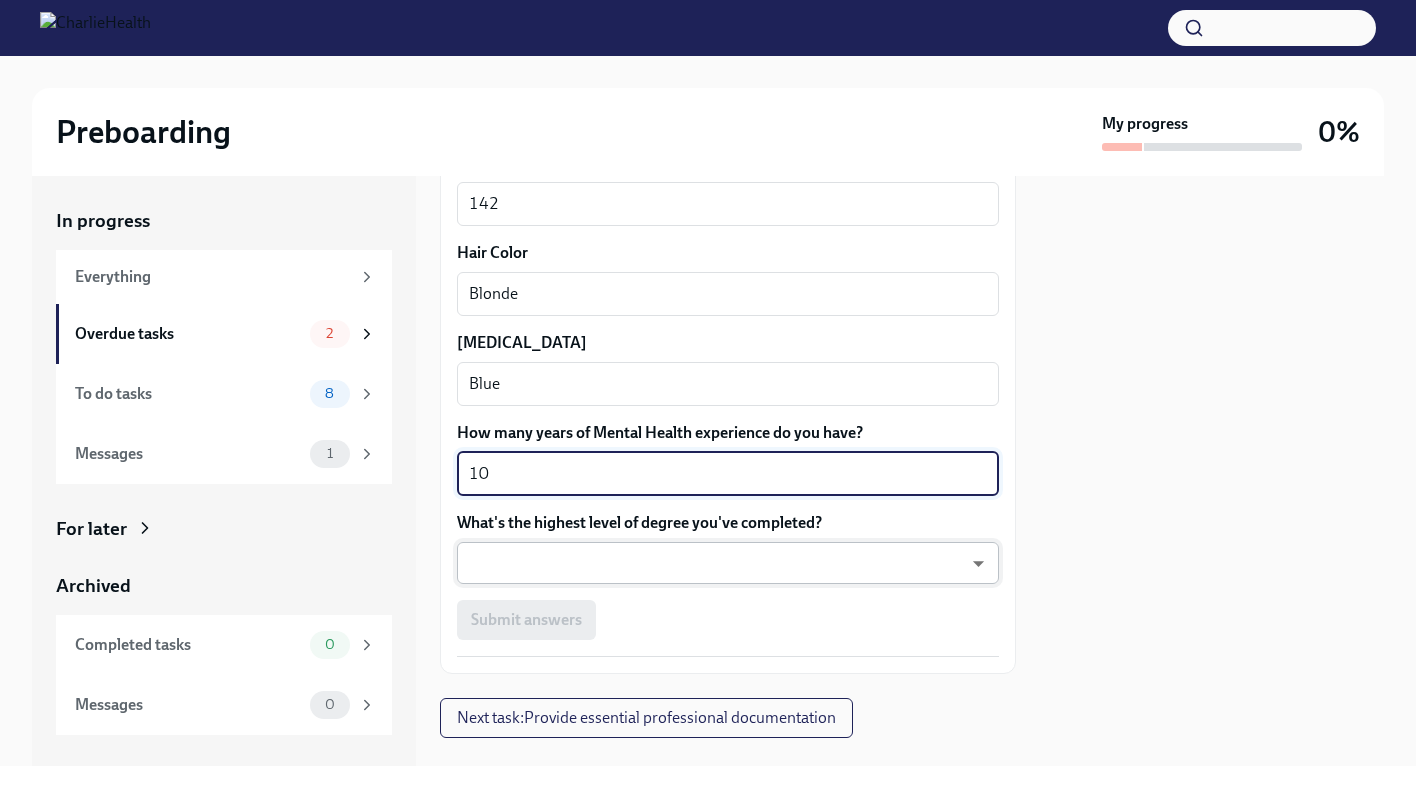 type on "10" 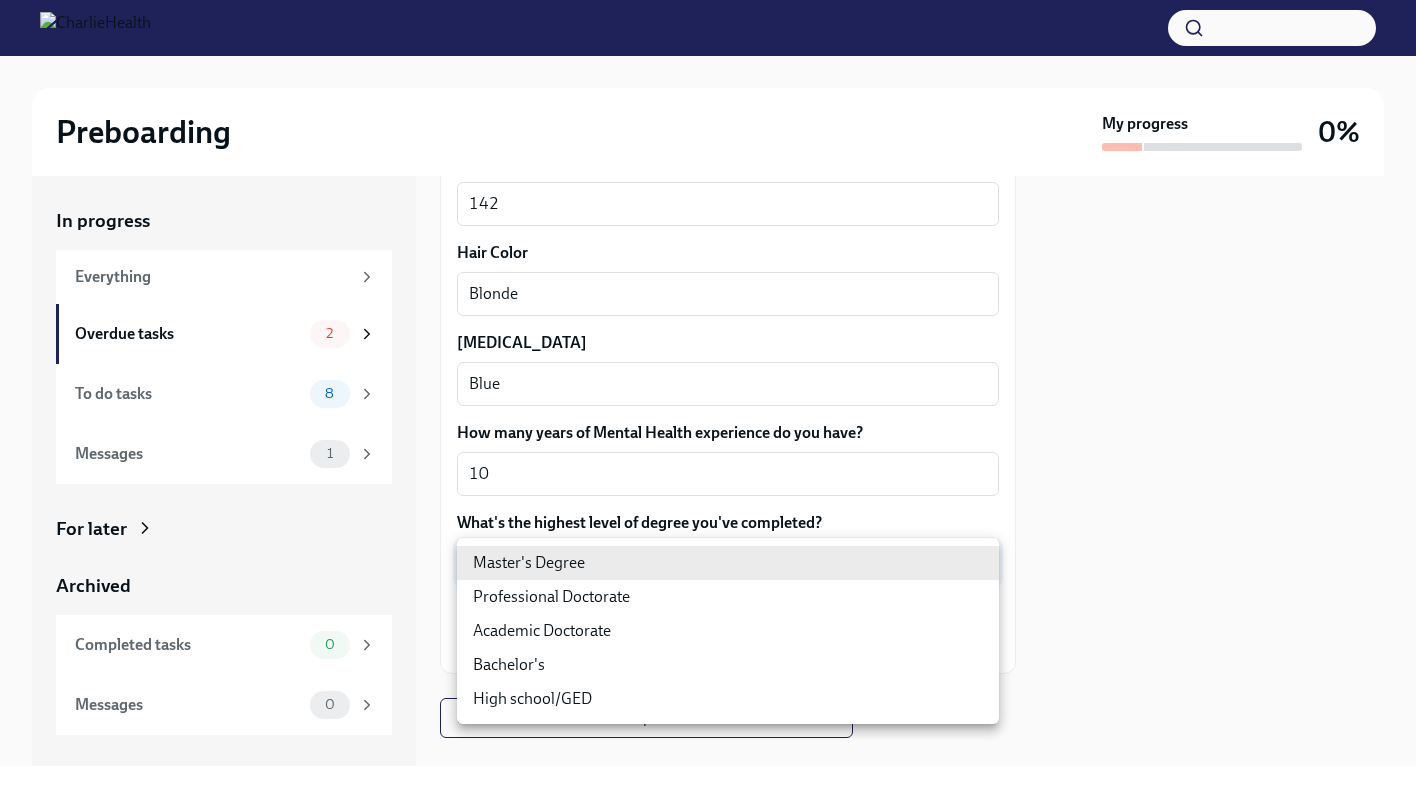 click on "Preboarding My progress 0% In progress Everything Overdue tasks 2 To do tasks 8 Messages 1 For later Archived Completed tasks 0 Messages 0 Fill out the onboarding form Overdue Due  [DATE] We need some info from you to start setting you up in payroll and other systems.  Please fill out this form ASAP  Please note each field needs to be completed in order for you to submit.
Note : Please fill out this form as accurately as possible. Several states require specific demographic information that we have to input on your behalf. We understand that some of these questions feel personal to answer, and we appreciate your understanding that this is required for compliance clearance. About you Your preferred first name [PERSON_NAME] x ​ Your legal last name [PERSON_NAME] ​ Please provide any previous names/ aliases-put None if N/A n/a x ​ Street Address 1 [STREET_ADDRESS] ​ Street Address 2 ​ Postal Code 37069 ​ City Franklin ​ State/Region [US_STATE] ​ Country US ​ Date of Birth (MM/DD/YYYY) x ​" at bounding box center (708, 394) 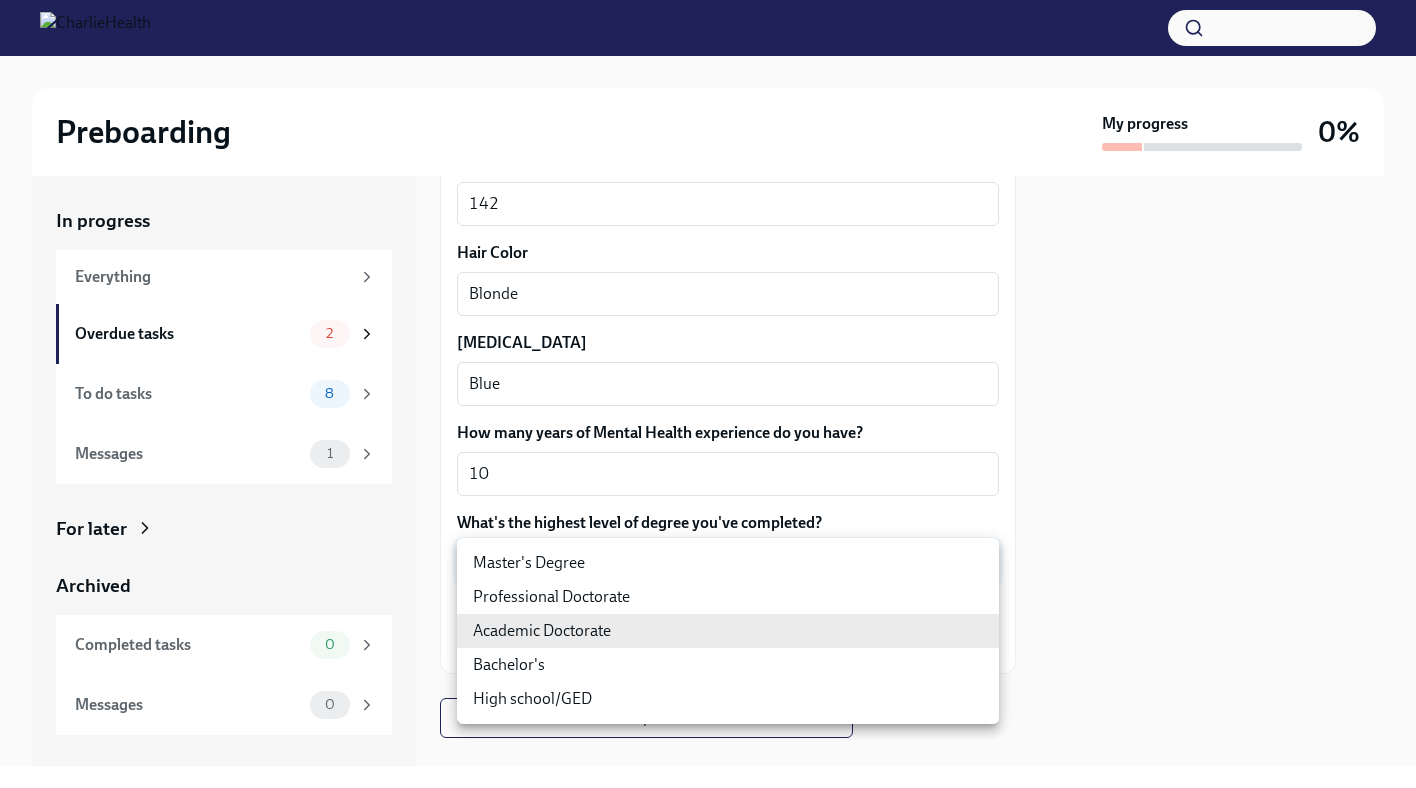 type 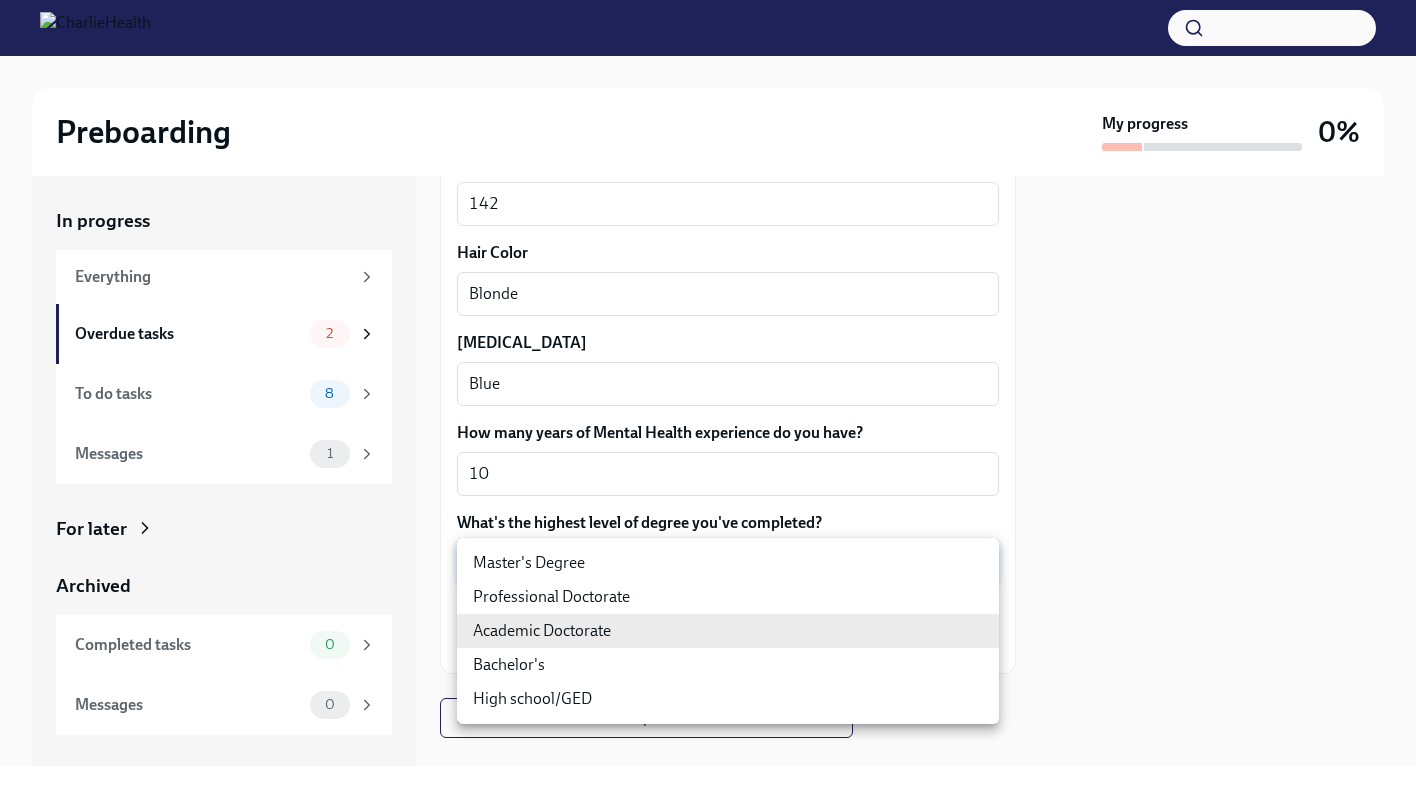 type on "2vBr-ghkD" 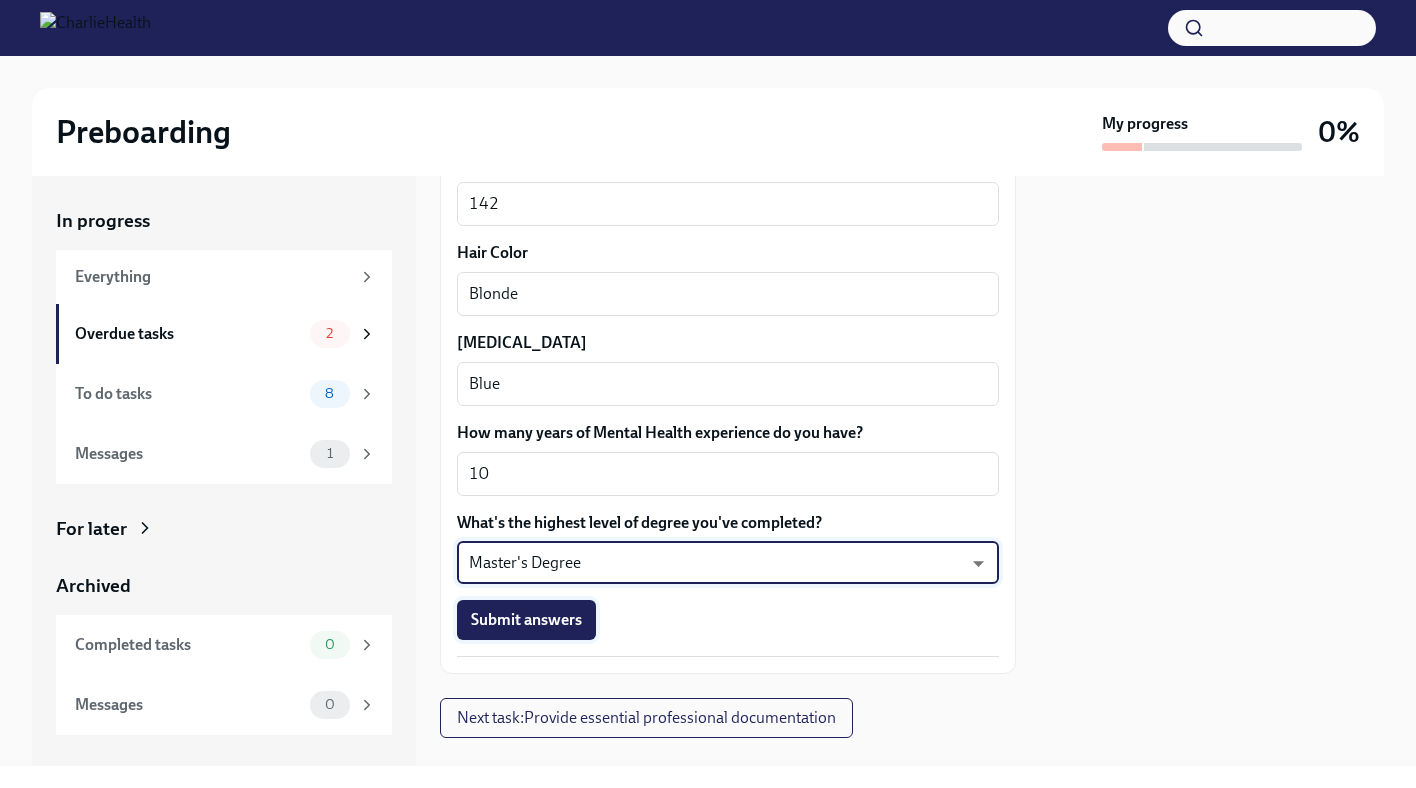 click on "Submit answers" at bounding box center [526, 620] 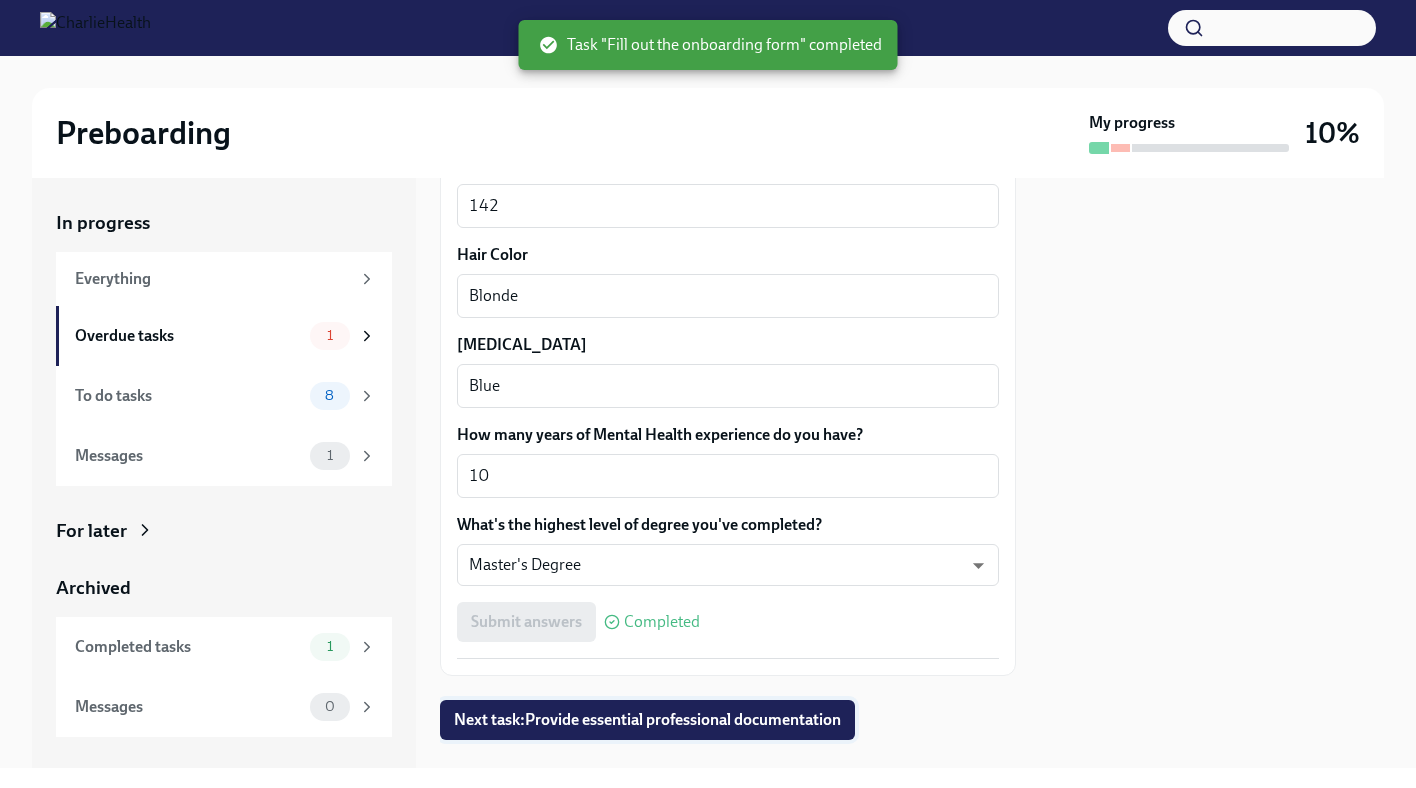 click on "Next task :  Provide essential professional documentation" at bounding box center (647, 720) 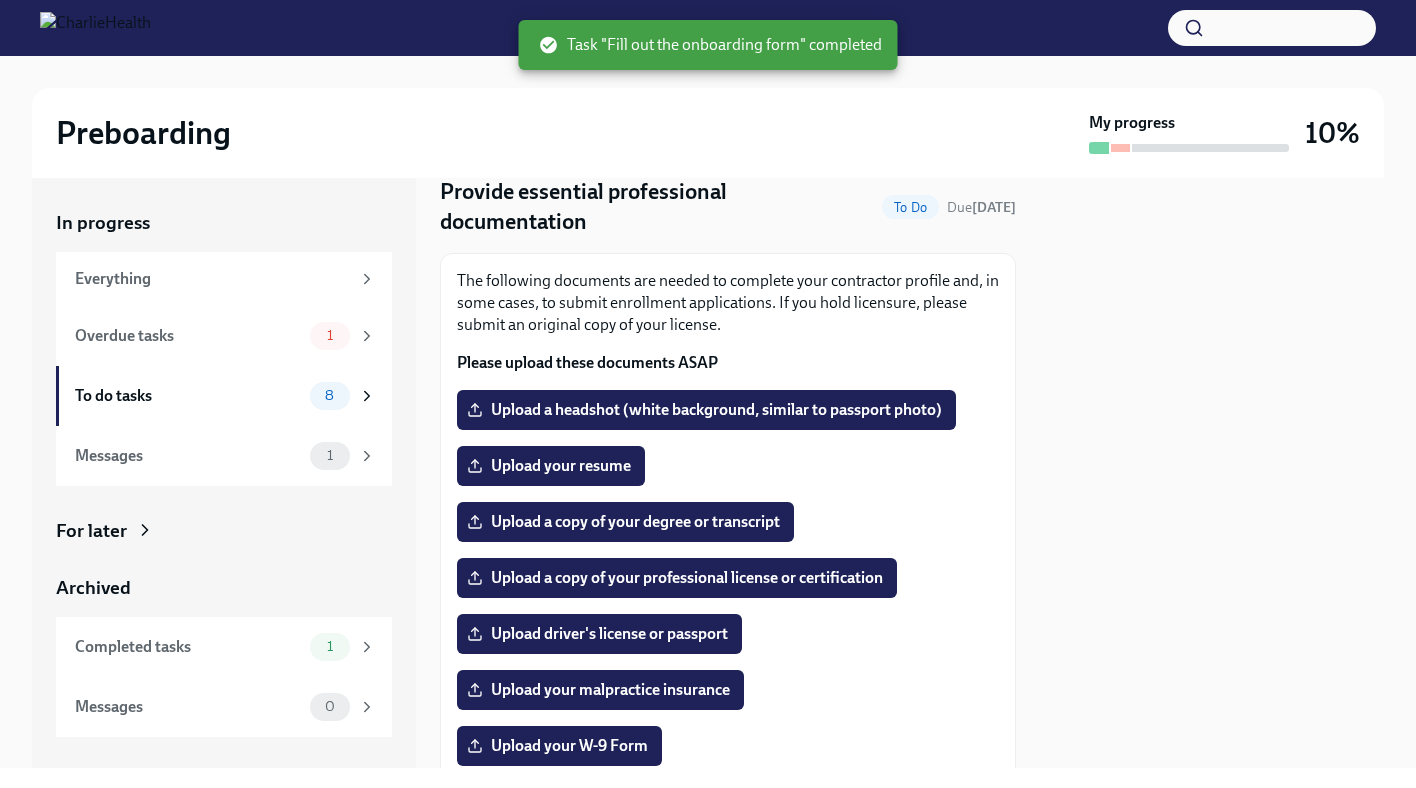 scroll, scrollTop: 148, scrollLeft: 0, axis: vertical 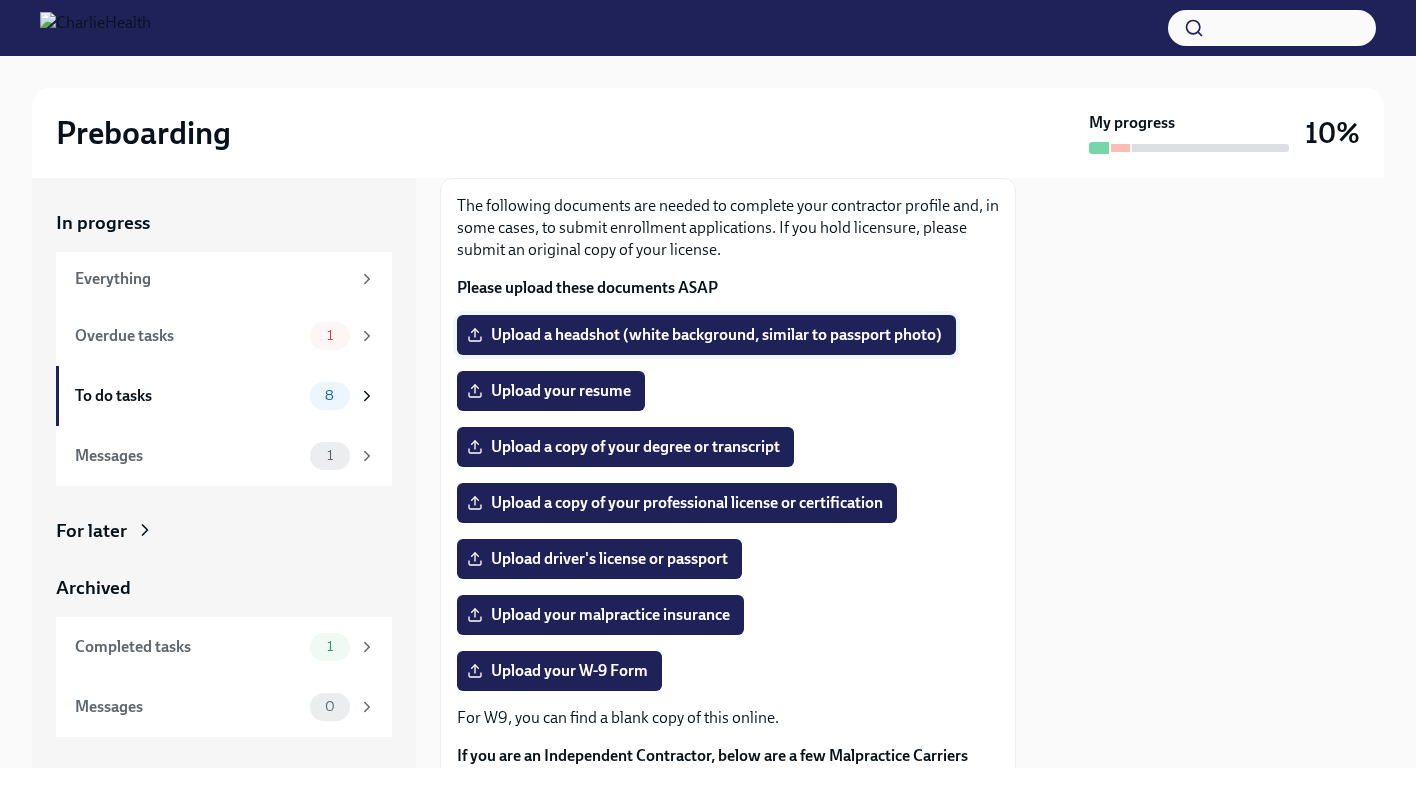 click on "Upload a headshot (white background, similar to passport photo)" at bounding box center (706, 335) 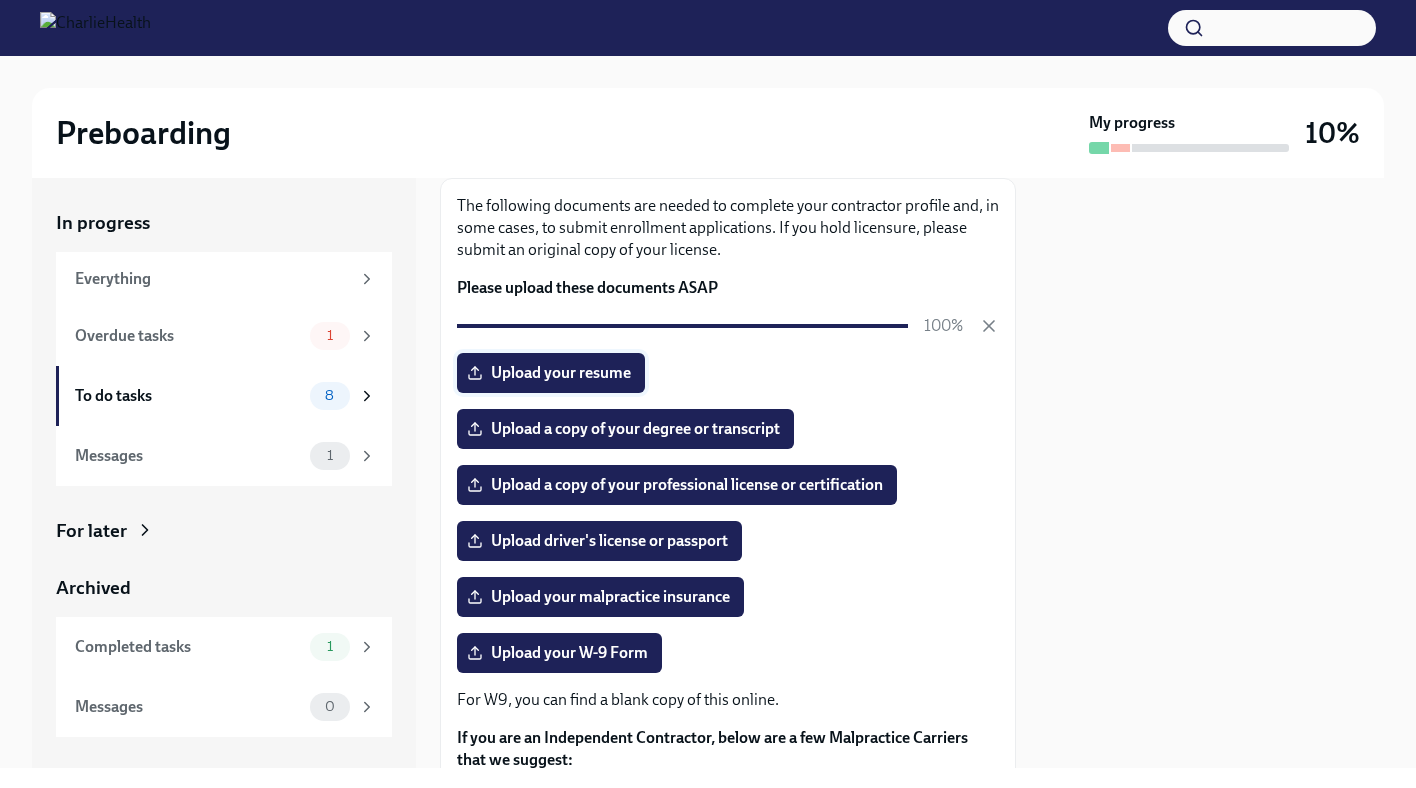 click on "Upload your resume" at bounding box center (551, 373) 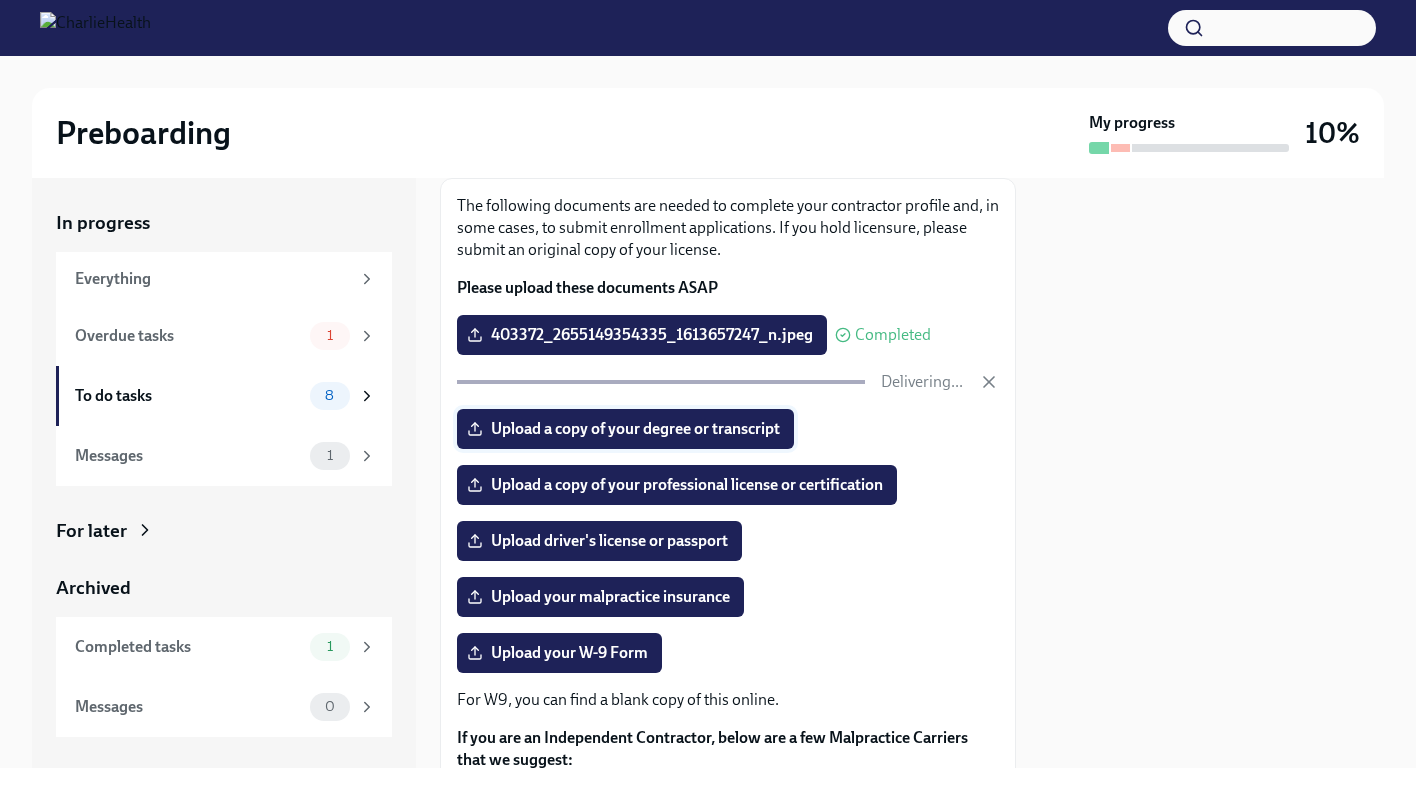 click on "Upload a copy of your degree or transcript" at bounding box center [625, 429] 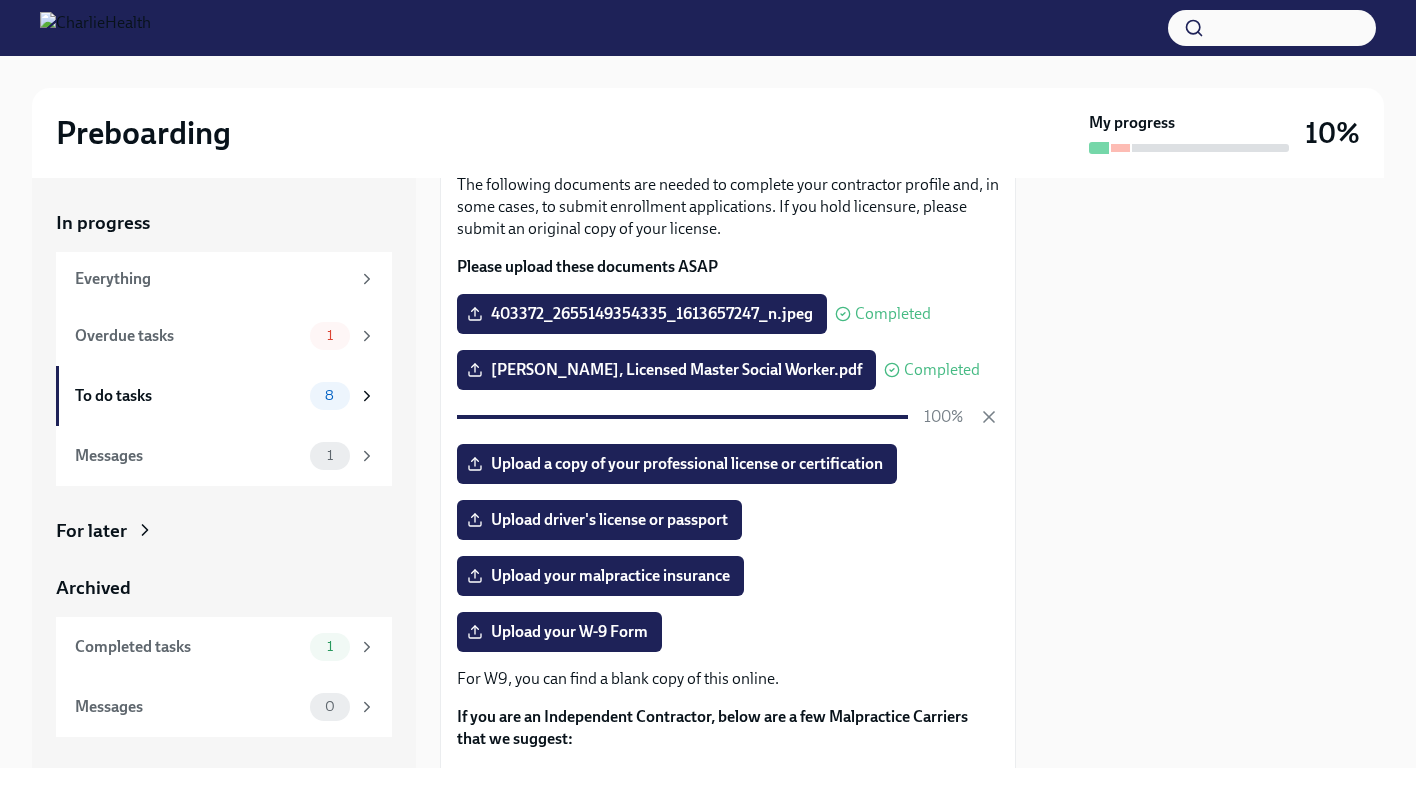 scroll, scrollTop: 171, scrollLeft: 0, axis: vertical 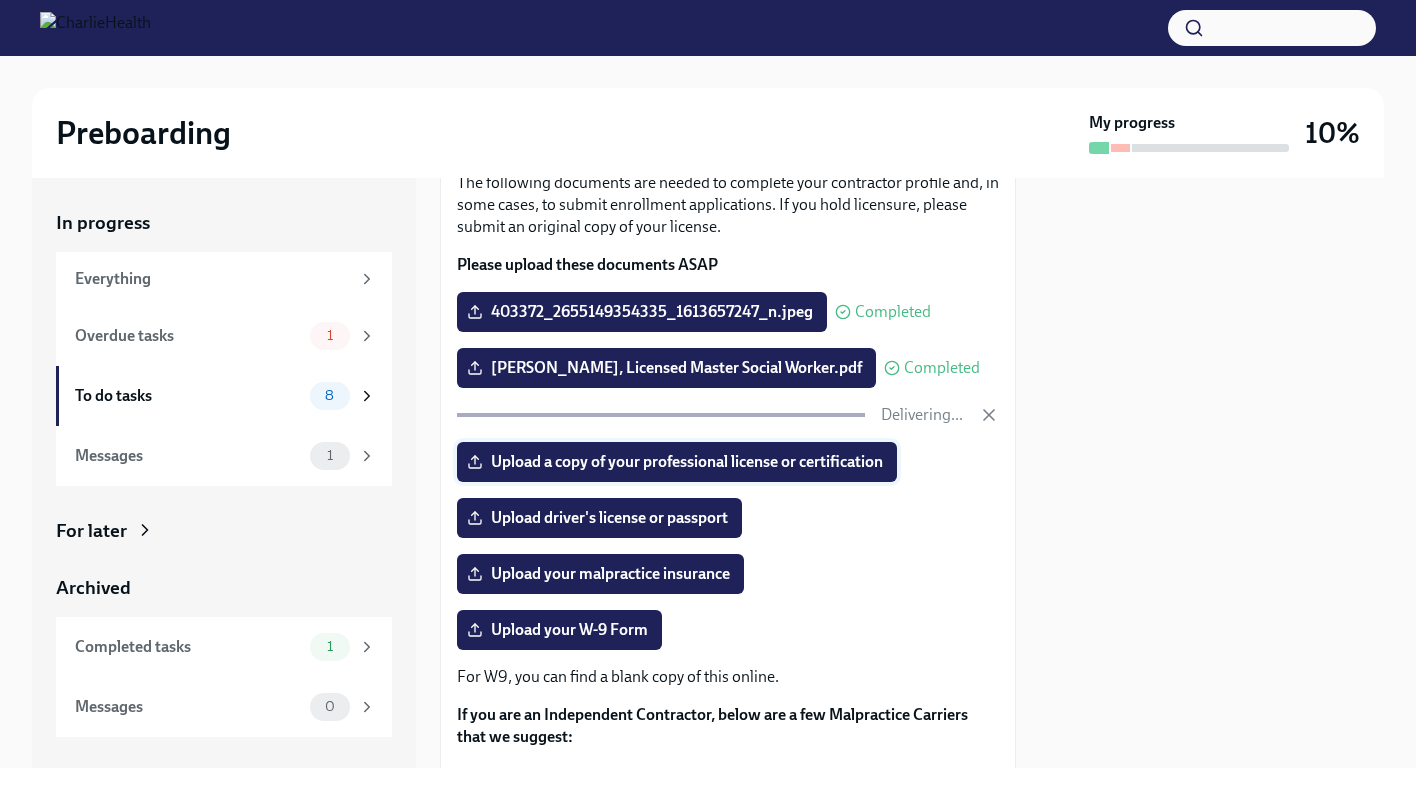 click on "Upload a copy of your professional license or certification" at bounding box center [677, 462] 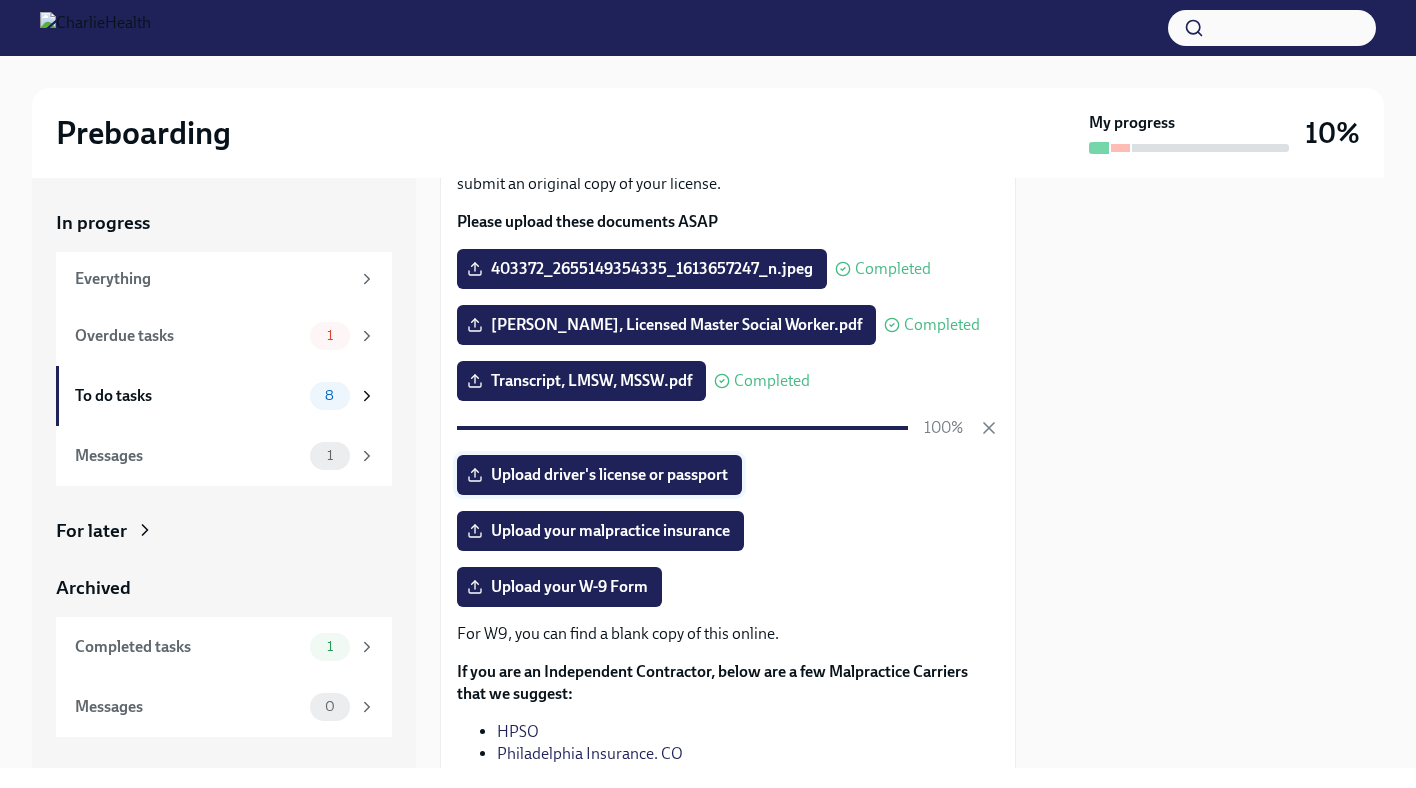 scroll, scrollTop: 215, scrollLeft: 0, axis: vertical 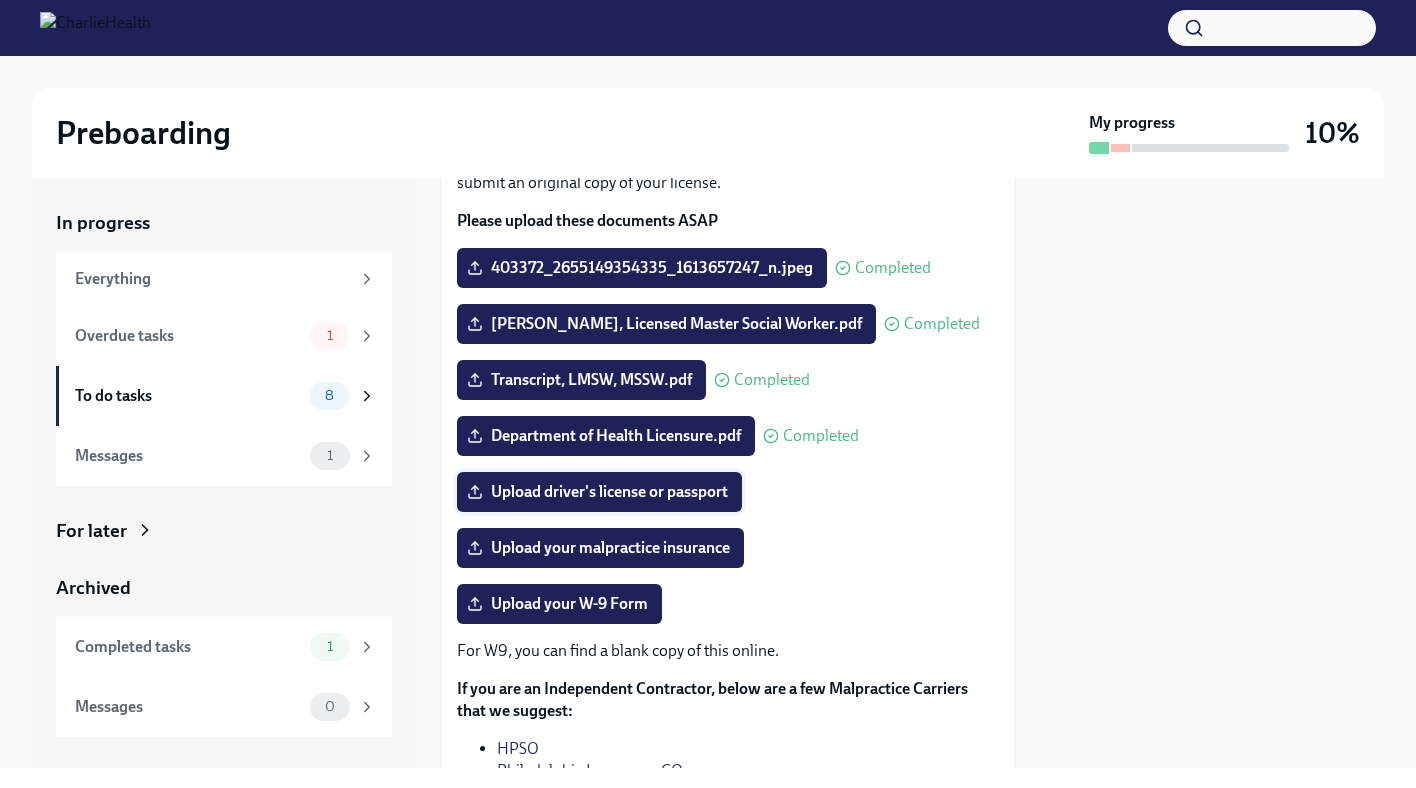 click on "Upload driver's license or passport" at bounding box center [599, 492] 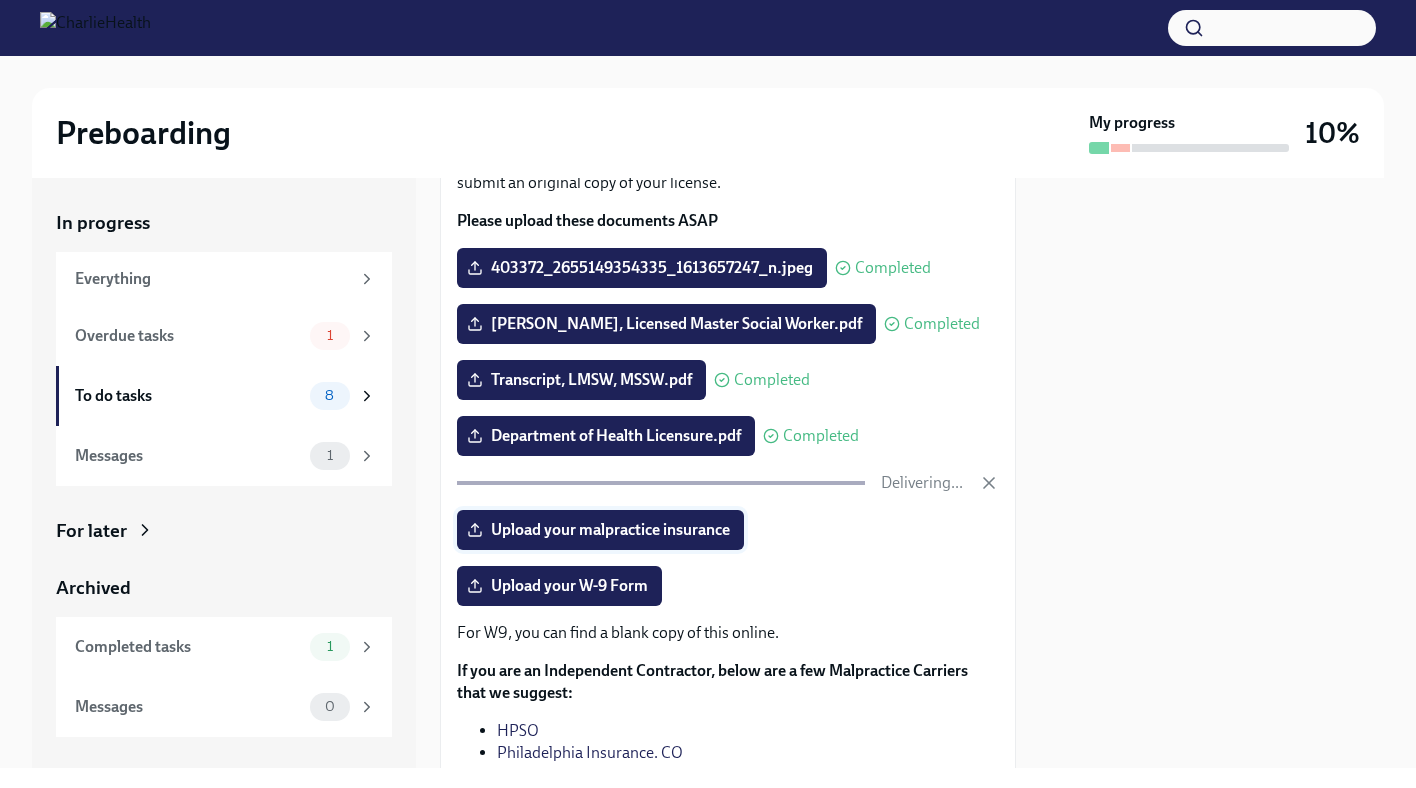 click on "Upload your malpractice insurance" at bounding box center (600, 530) 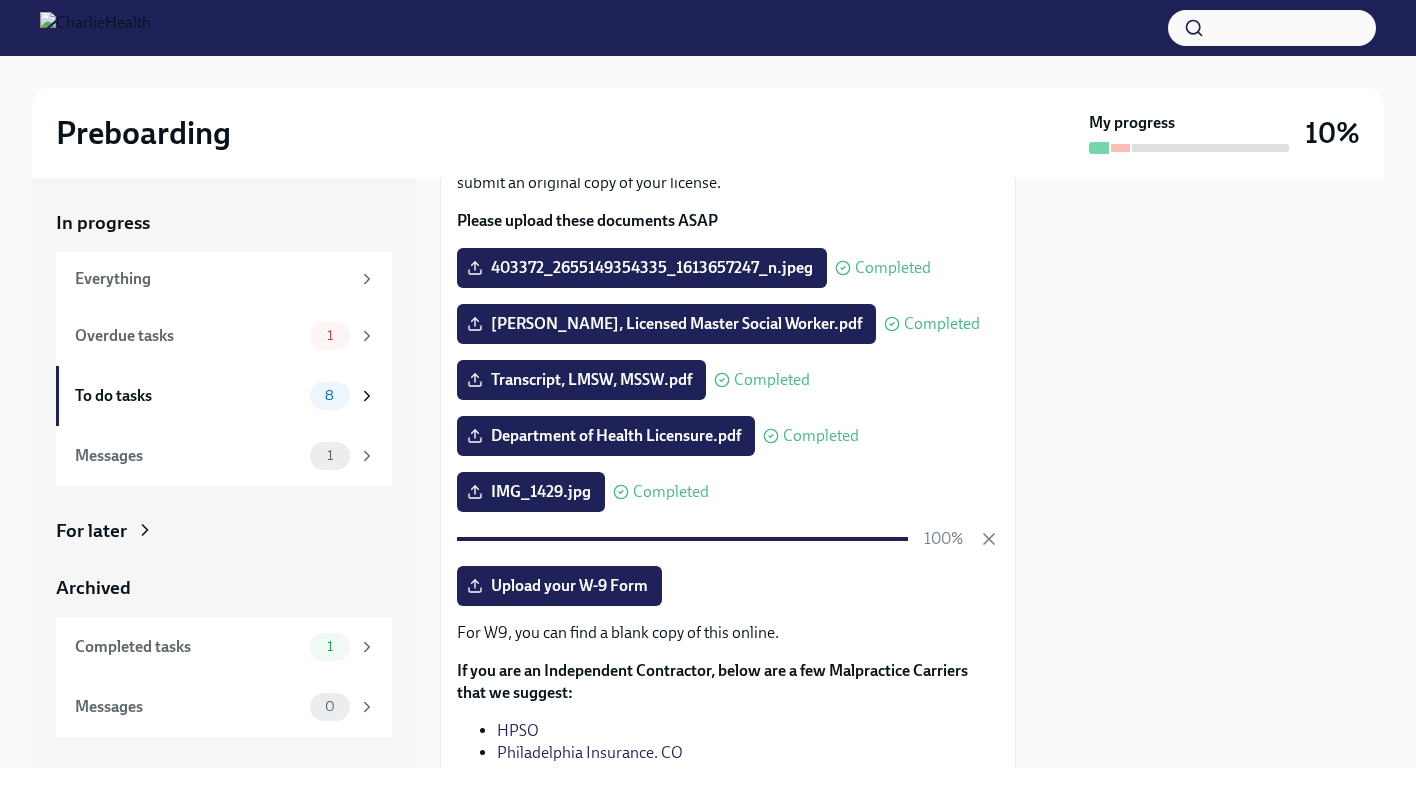 scroll, scrollTop: 433, scrollLeft: 0, axis: vertical 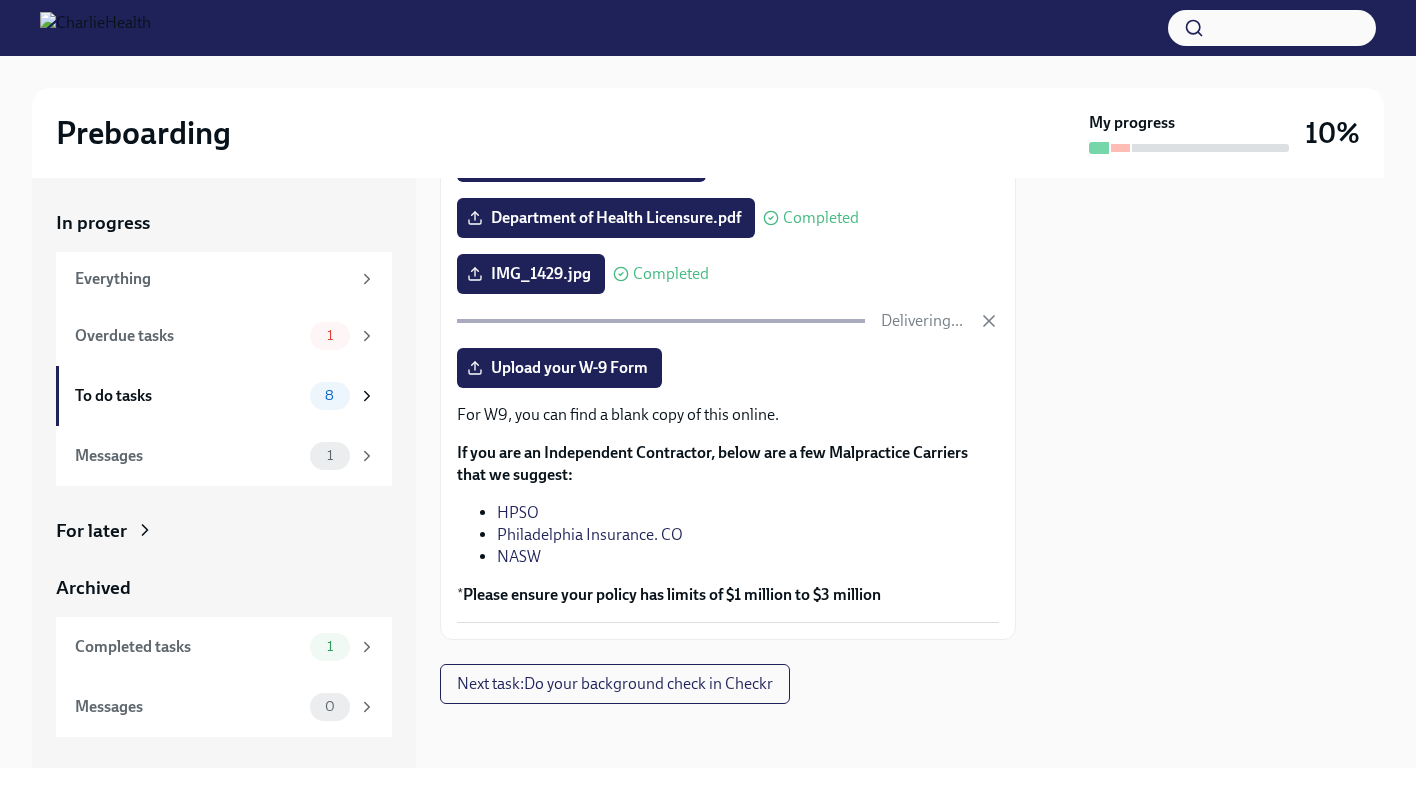 click on "For W9, you can find a blank copy of this online." at bounding box center (728, 415) 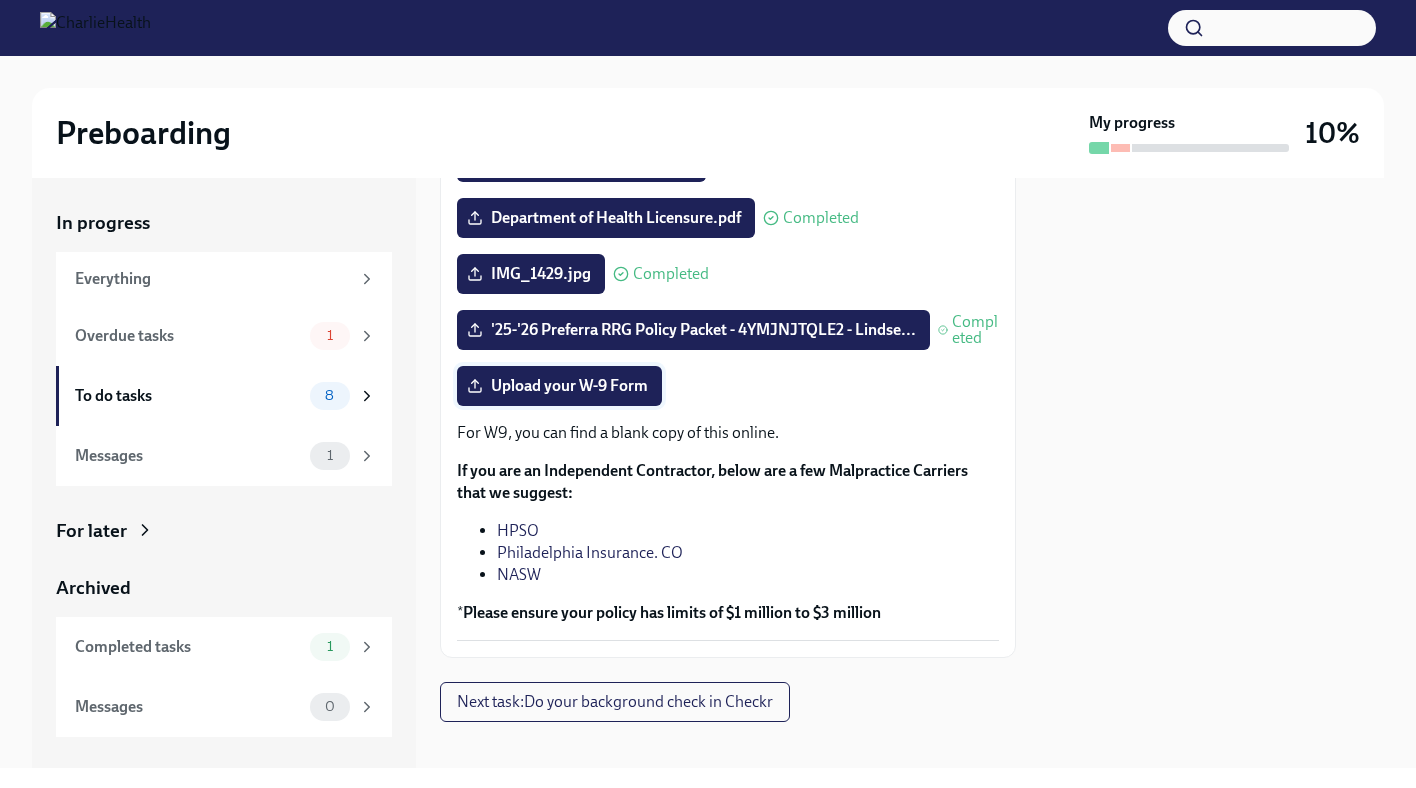 click on "Upload your W-9 Form" at bounding box center (559, 386) 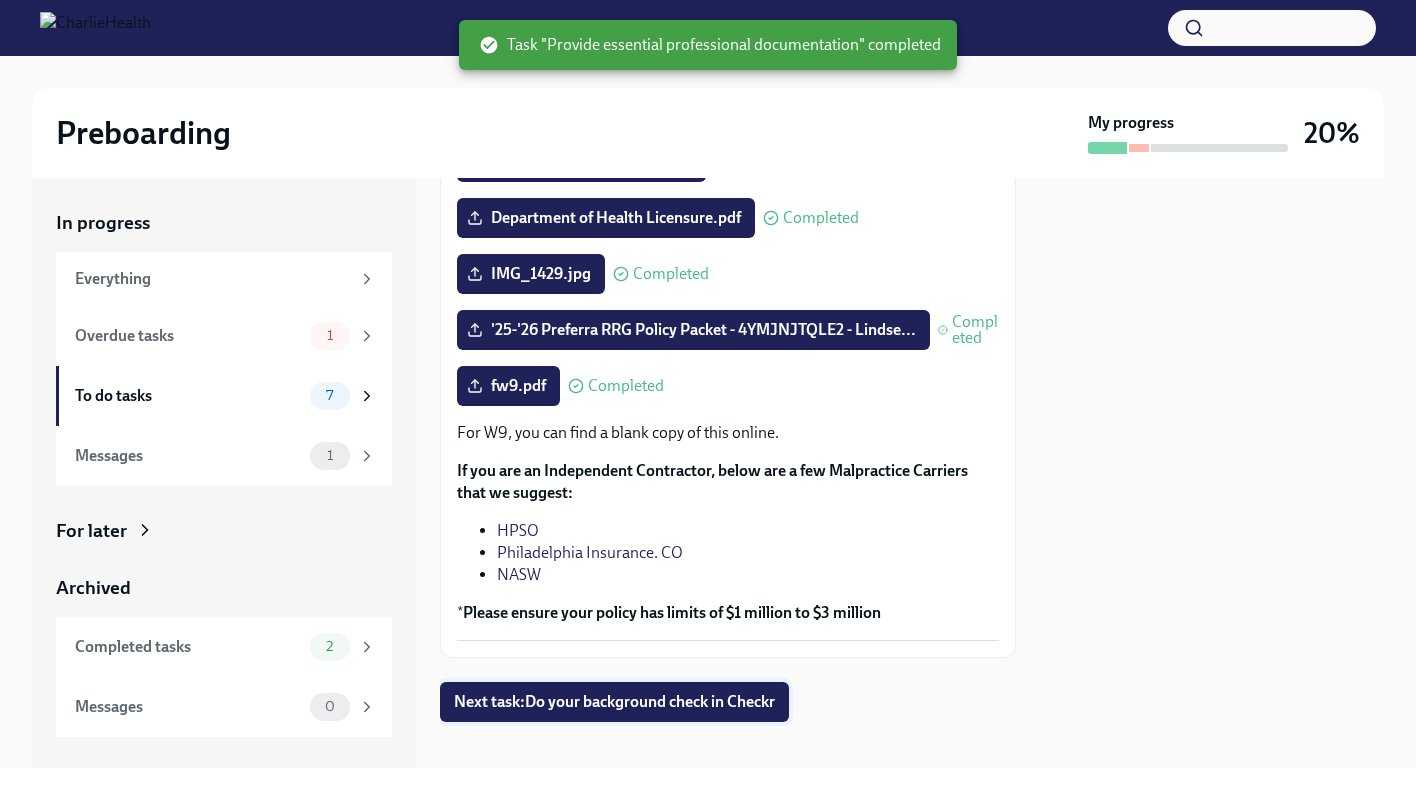 click on "Next task :  Do your background check in Checkr" at bounding box center (614, 702) 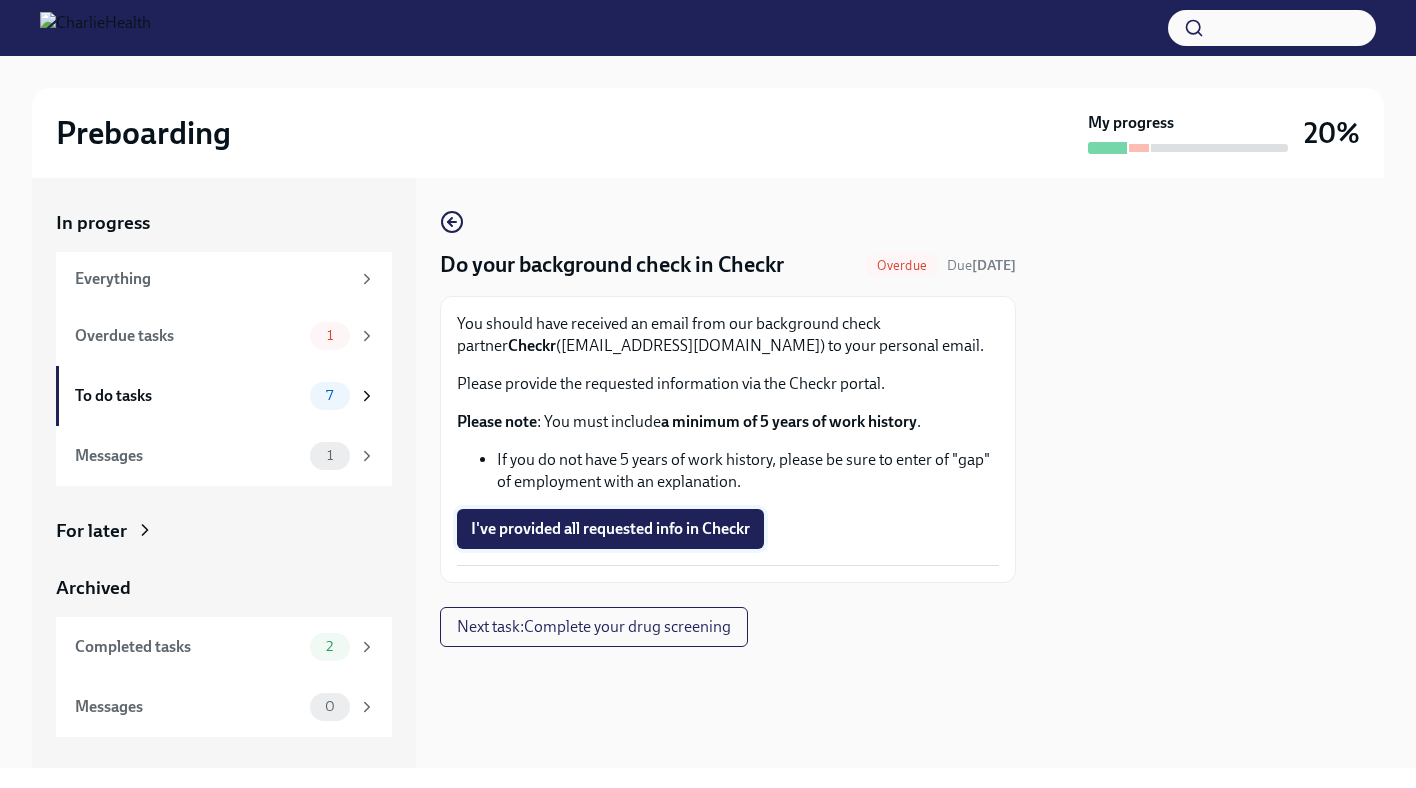 click on "I've provided all requested info in Checkr" at bounding box center (610, 529) 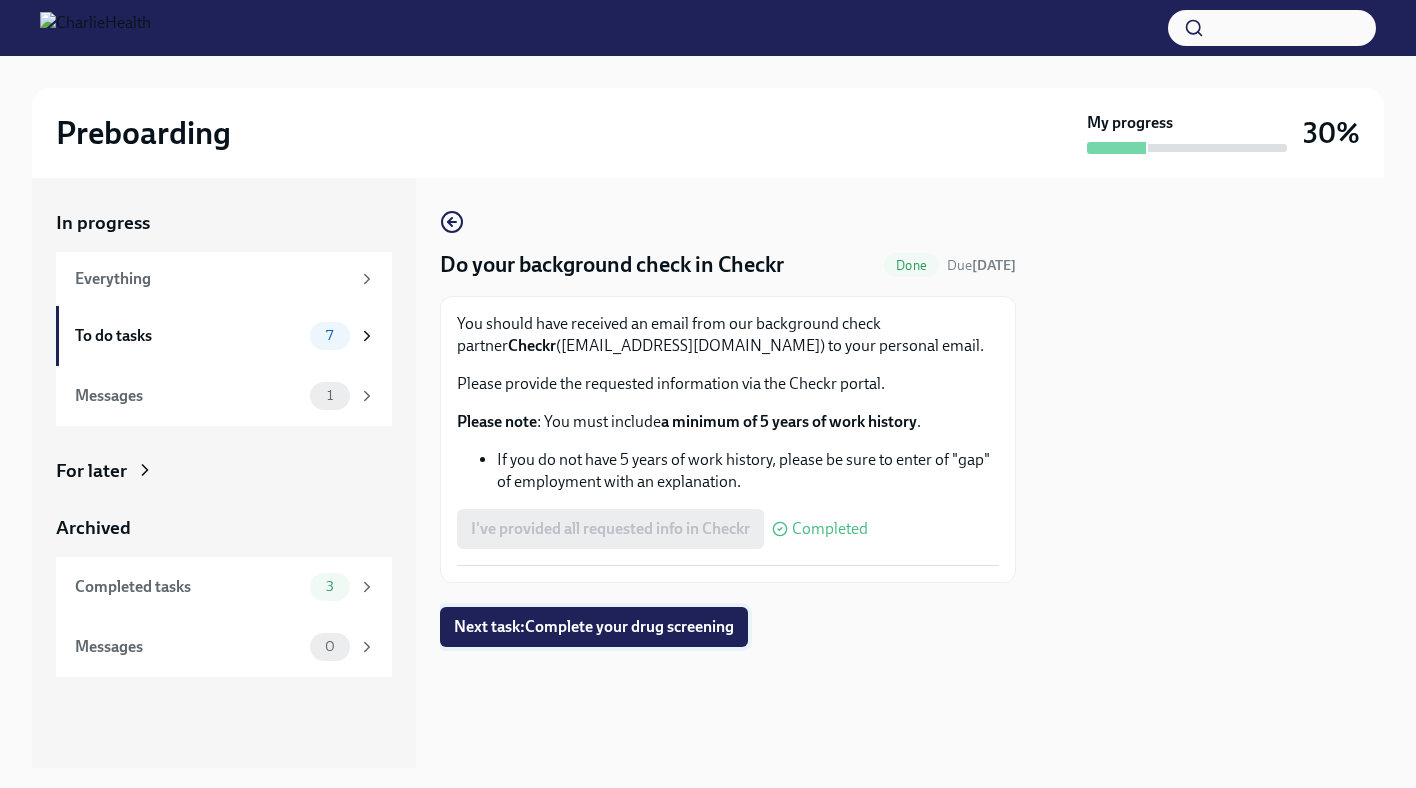 click on "Next task :  Complete your drug screening" at bounding box center [594, 627] 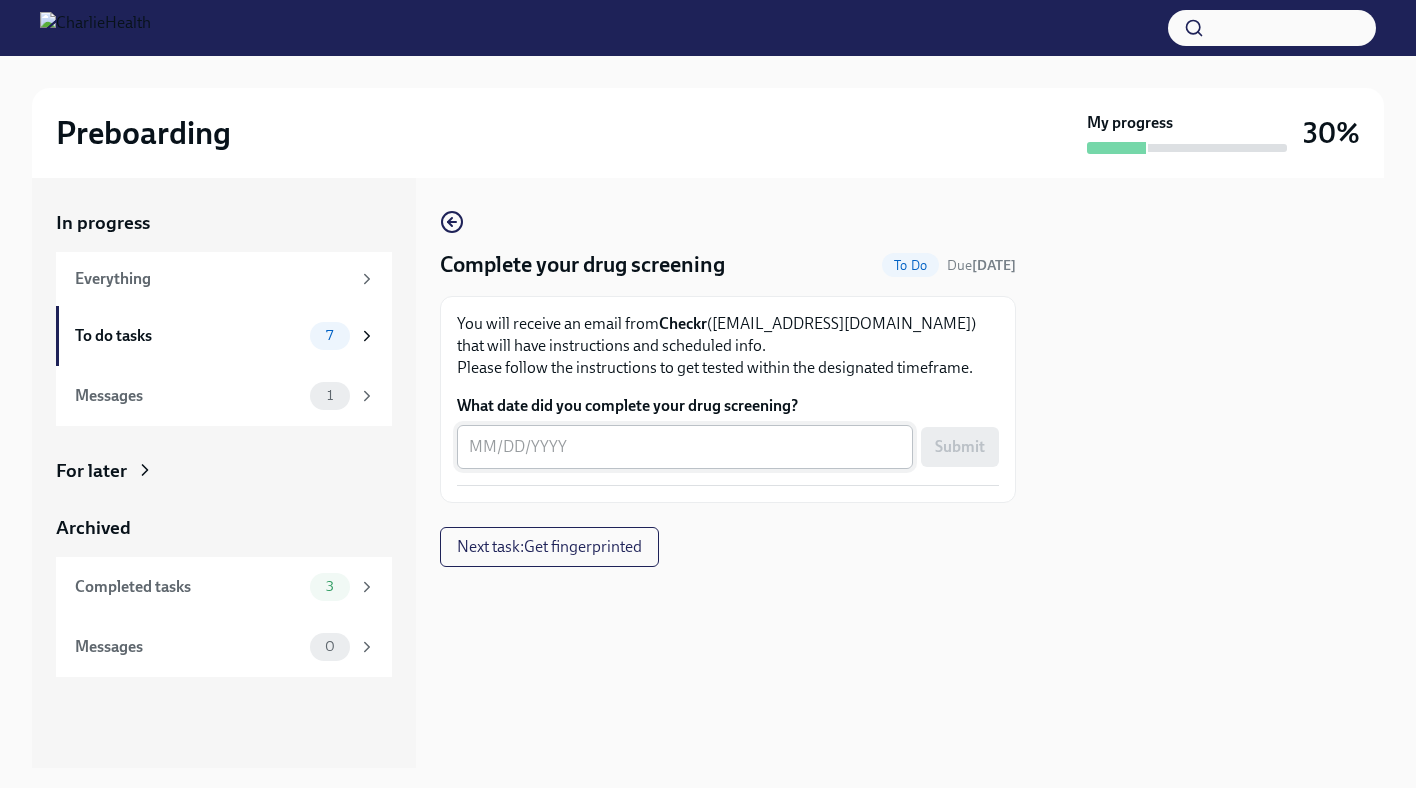 click on "What date did you complete your drug screening?" at bounding box center (685, 447) 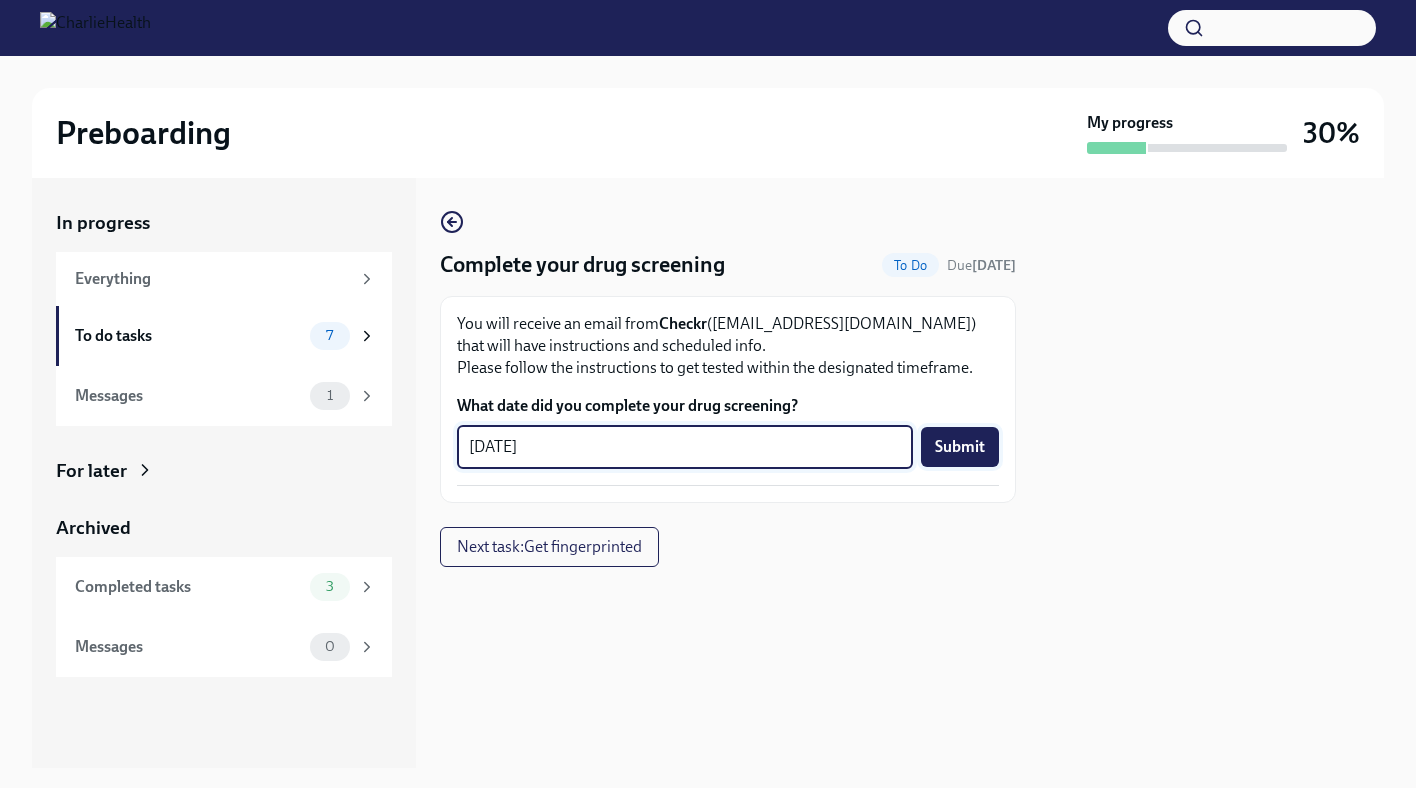 type on "[DATE]" 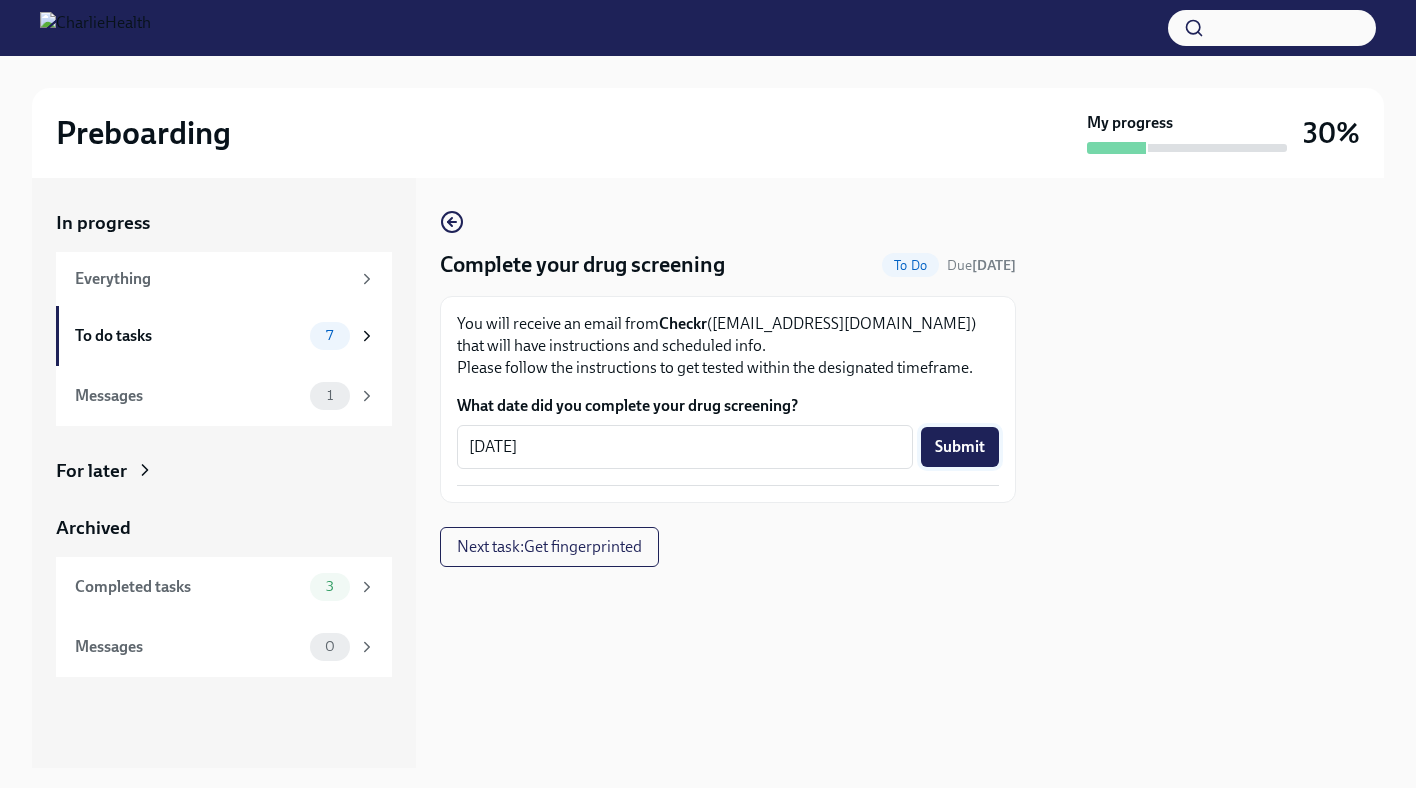 click on "Submit" at bounding box center [960, 447] 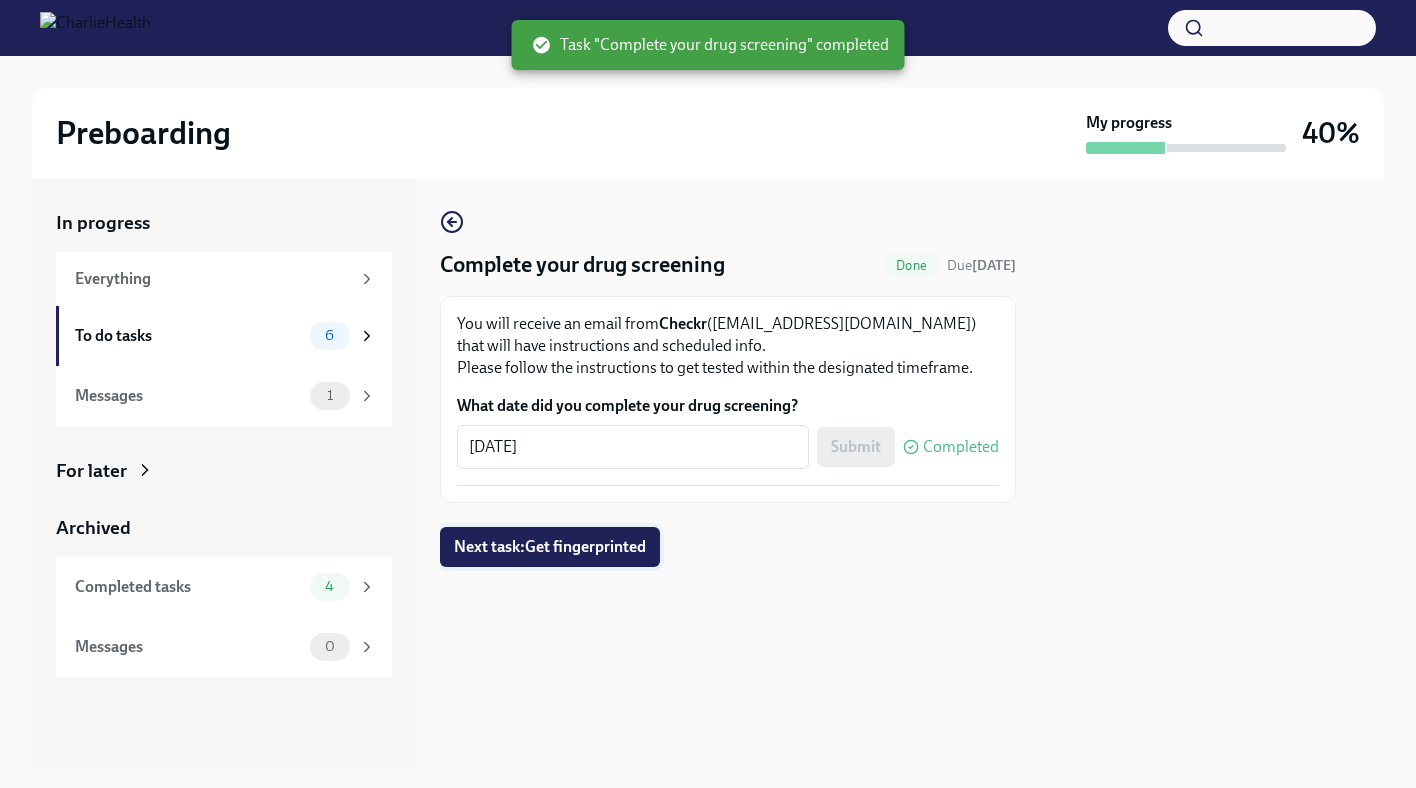 click on "Next task :  Get fingerprinted" at bounding box center [550, 547] 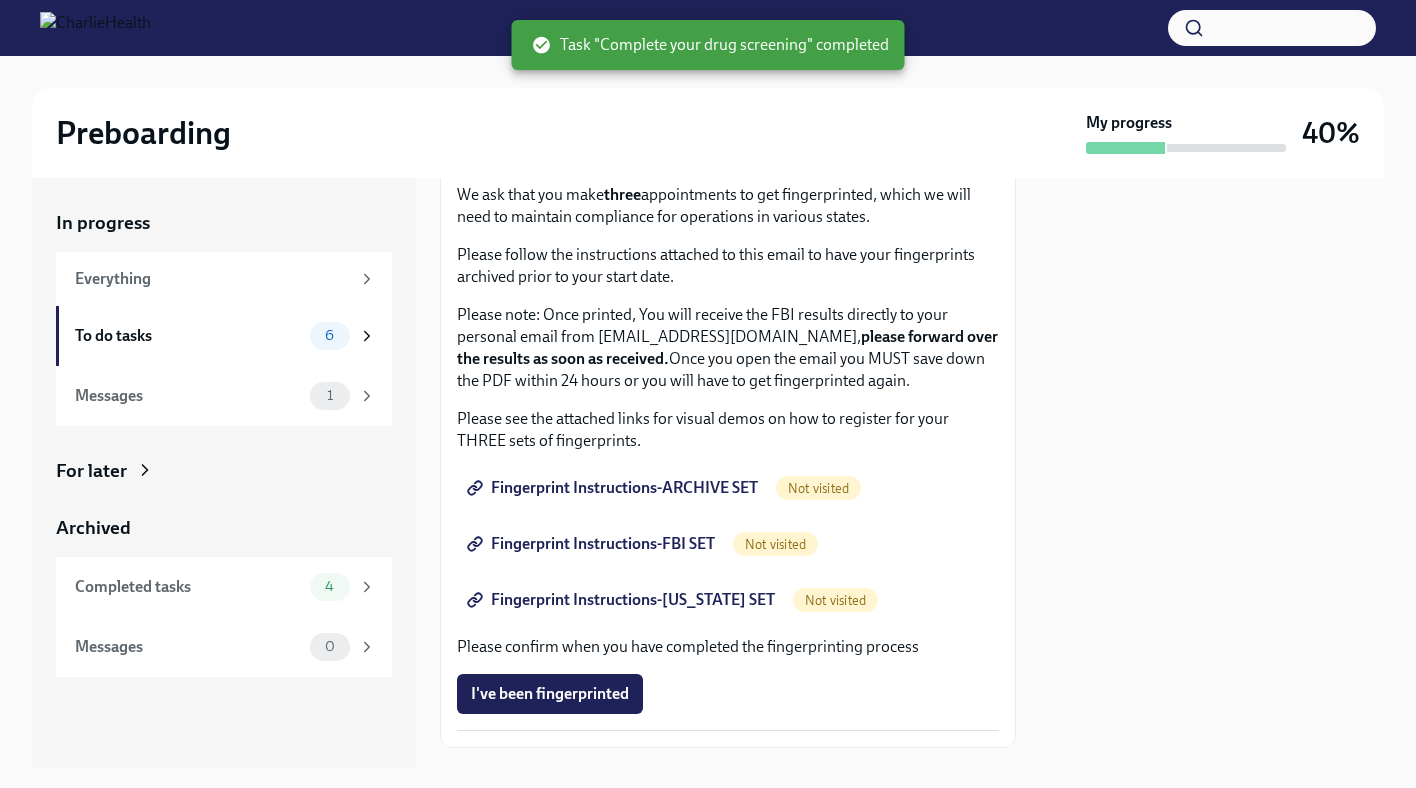scroll, scrollTop: 237, scrollLeft: 0, axis: vertical 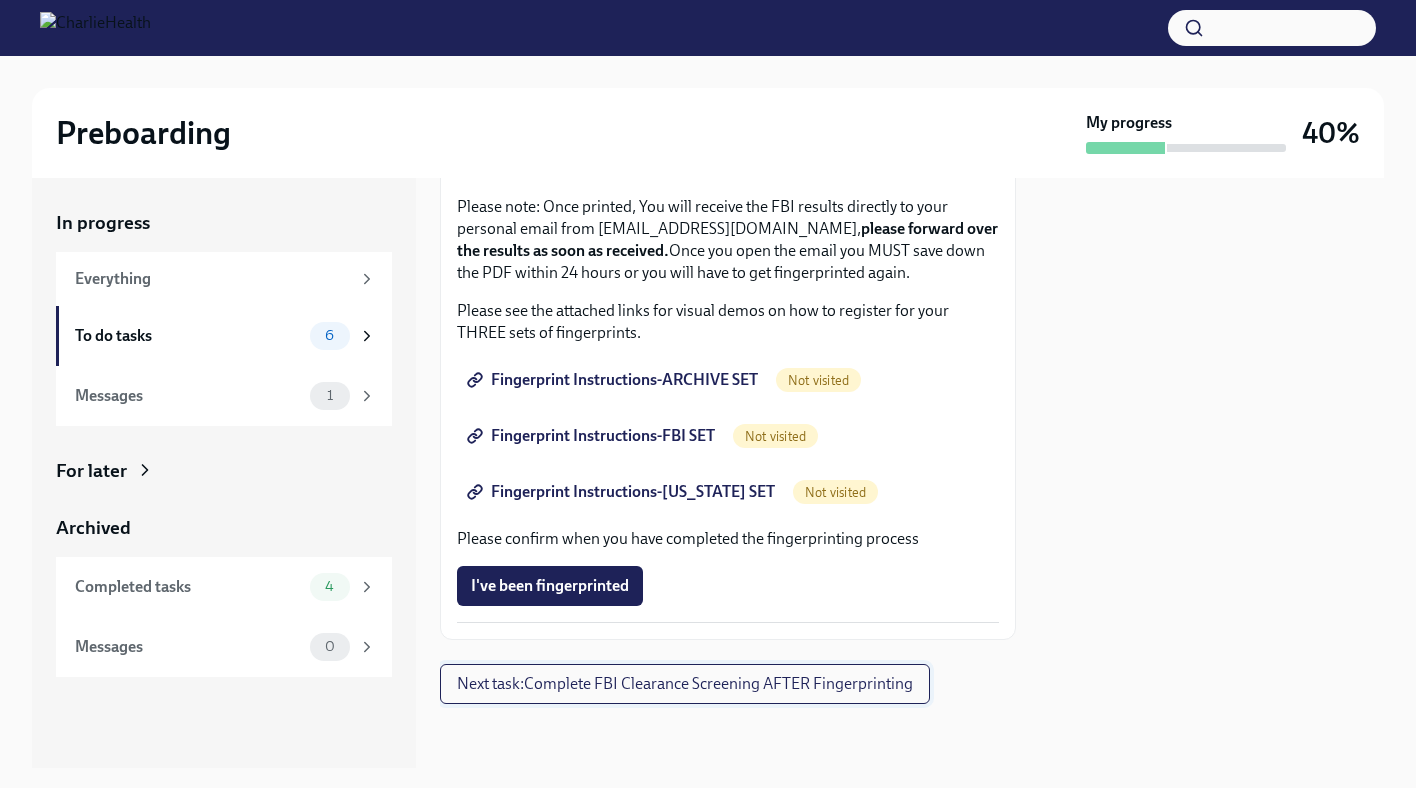 click on "Next task :  Complete FBI Clearance Screening AFTER Fingerprinting" at bounding box center [685, 684] 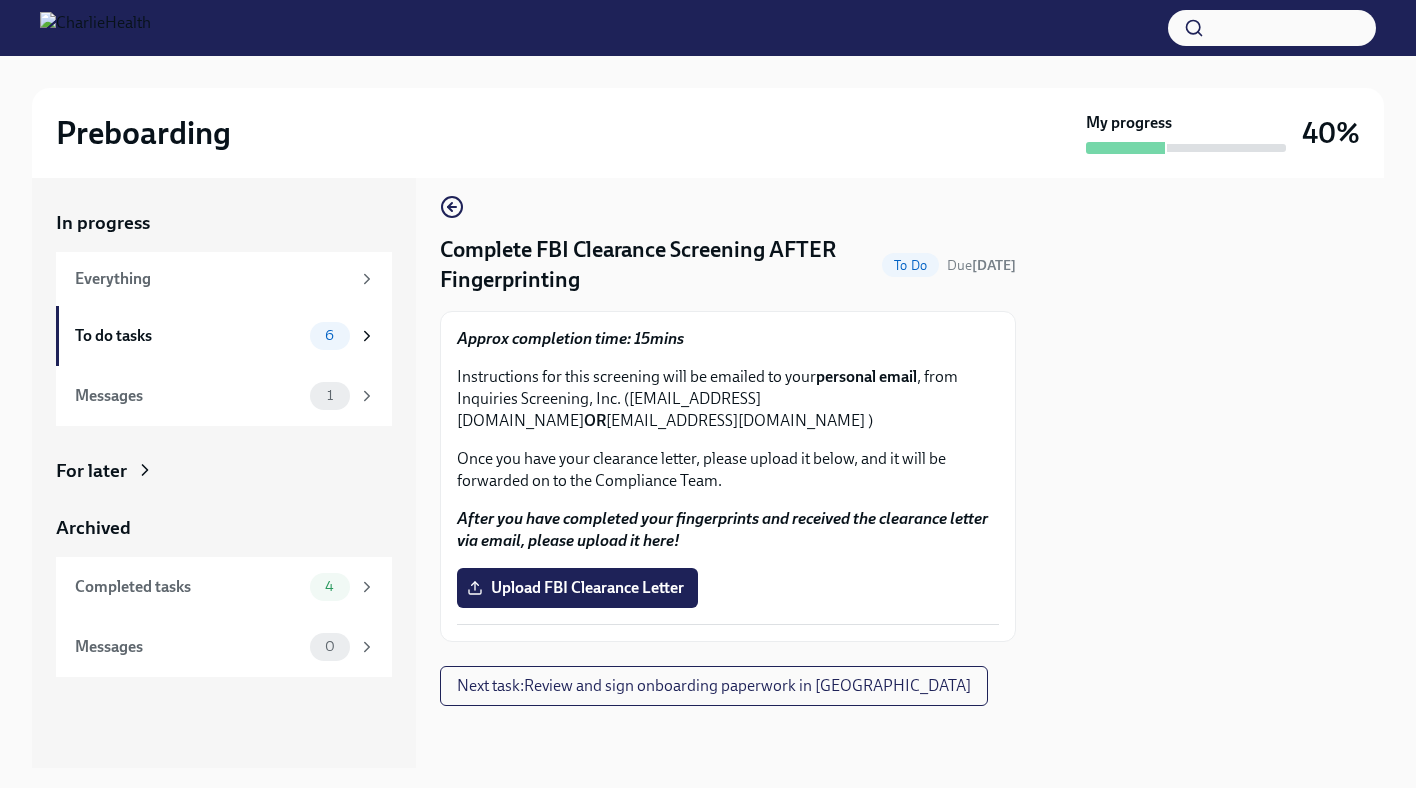 scroll, scrollTop: 17, scrollLeft: 0, axis: vertical 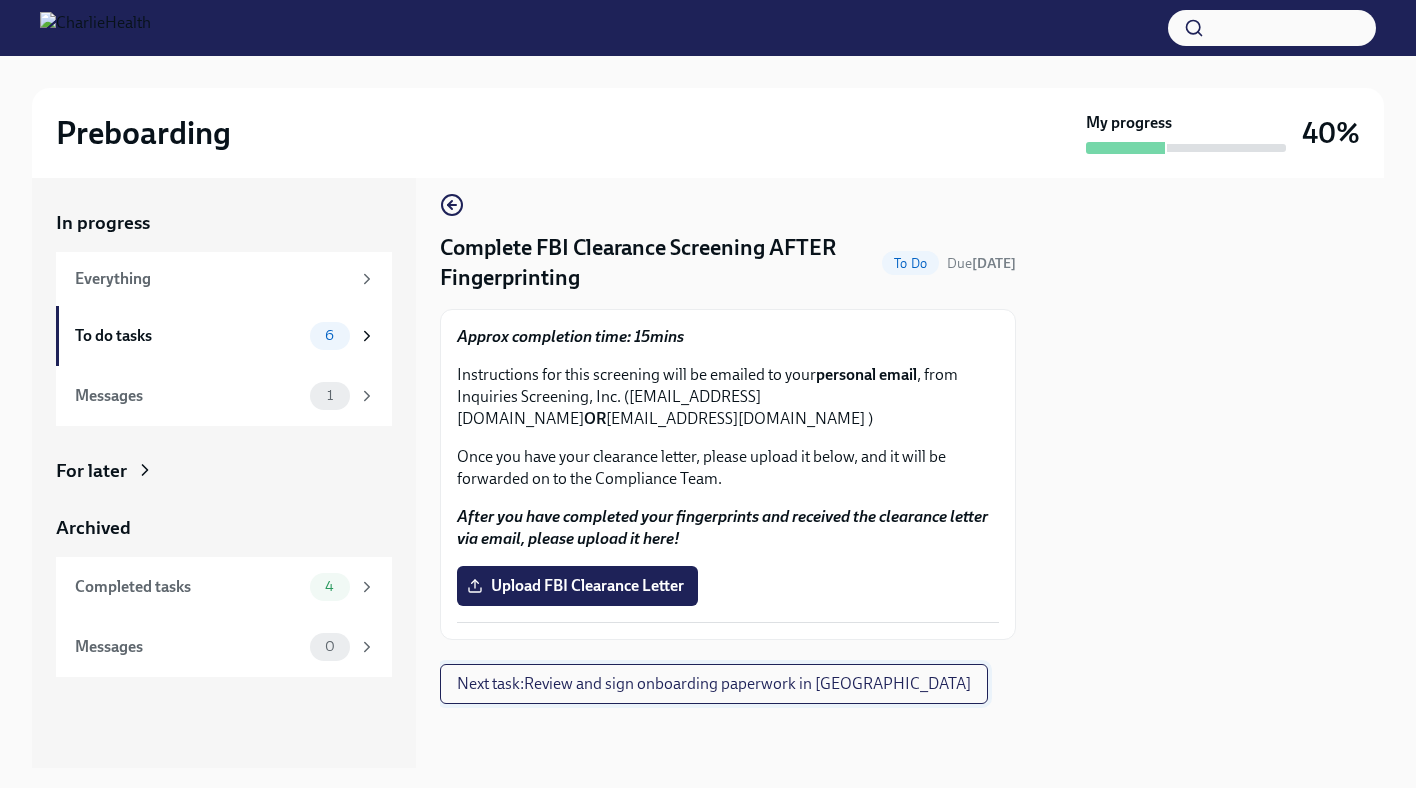 click on "Next task :  Review and sign onboarding paperwork in [GEOGRAPHIC_DATA]" at bounding box center [714, 684] 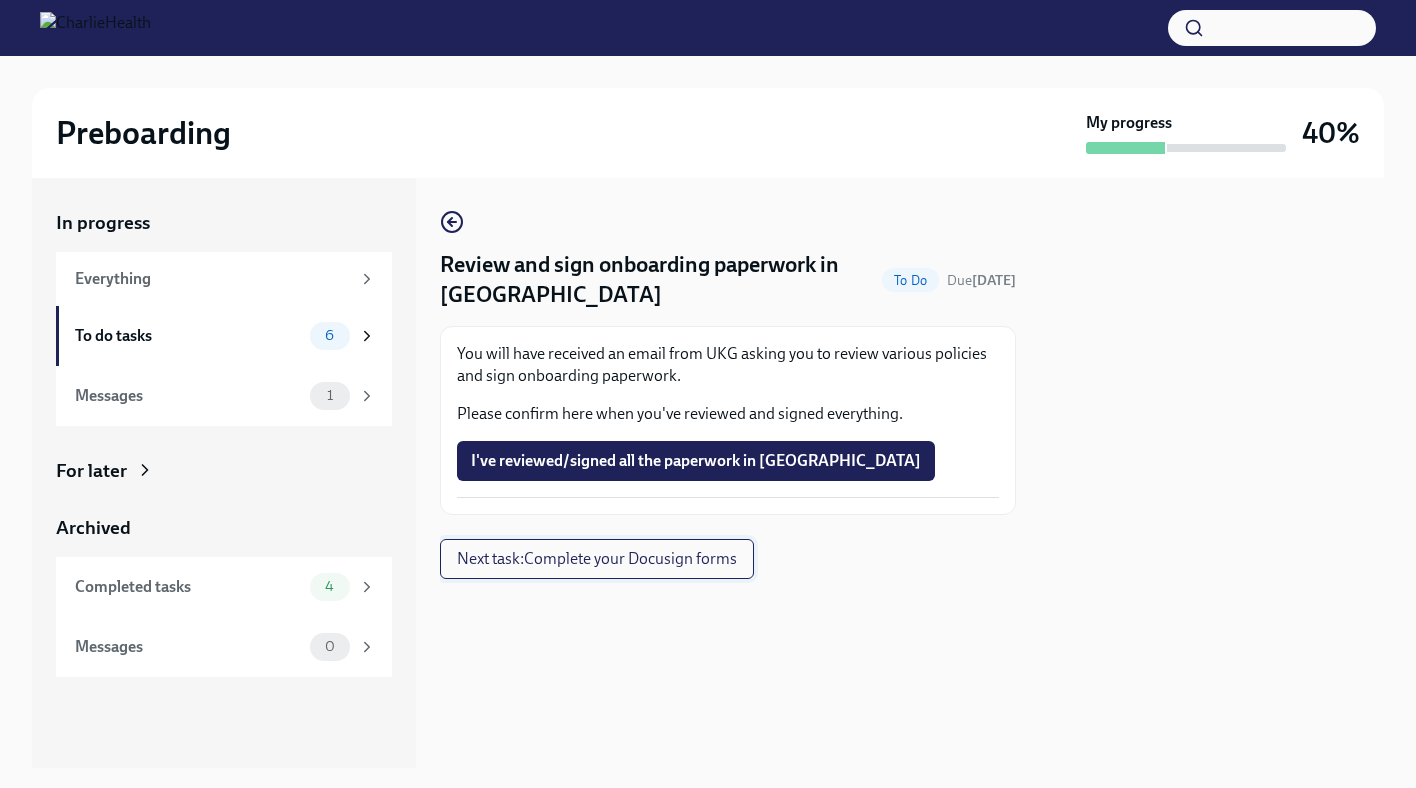 scroll, scrollTop: 0, scrollLeft: 0, axis: both 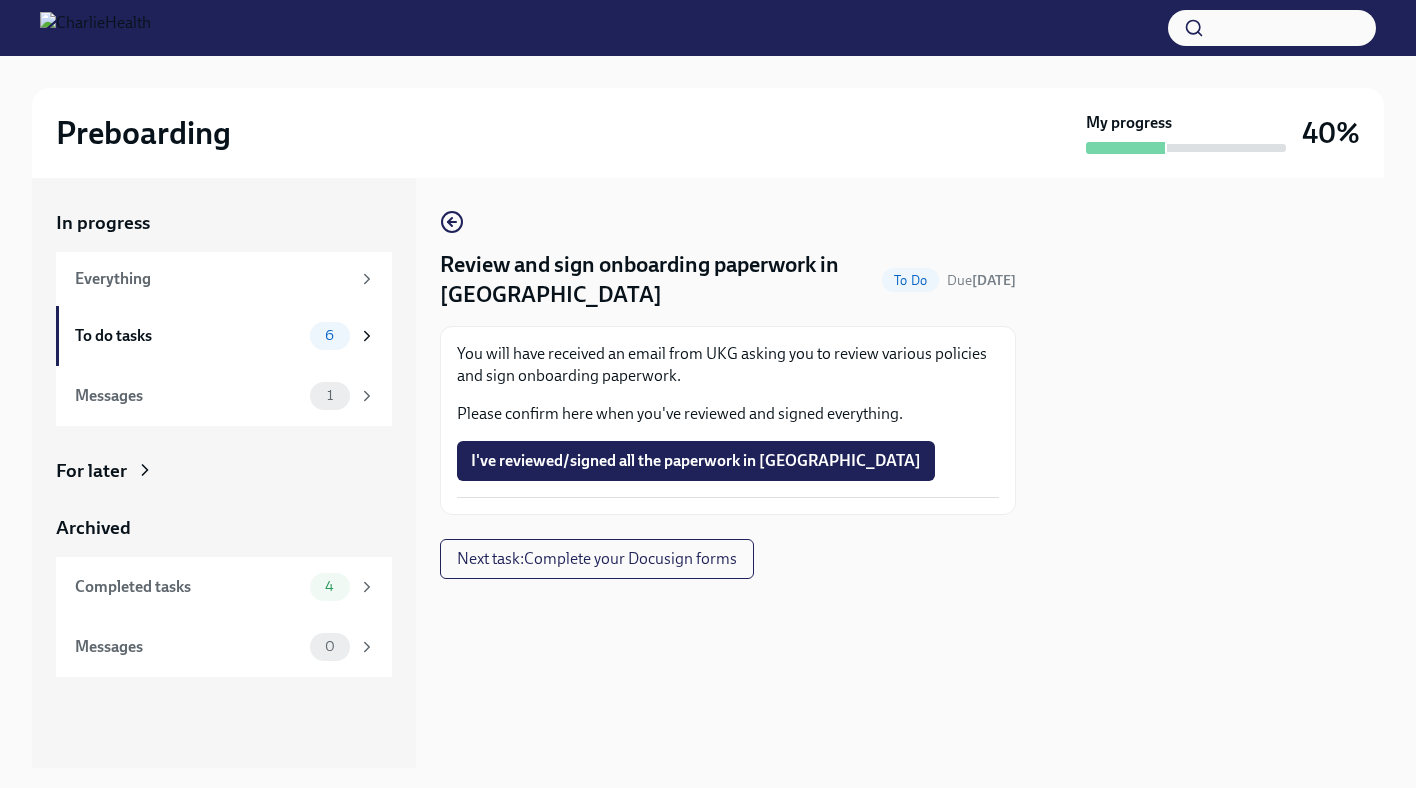click on "Please confirm here when you've reviewed and signed everything." at bounding box center [728, 414] 